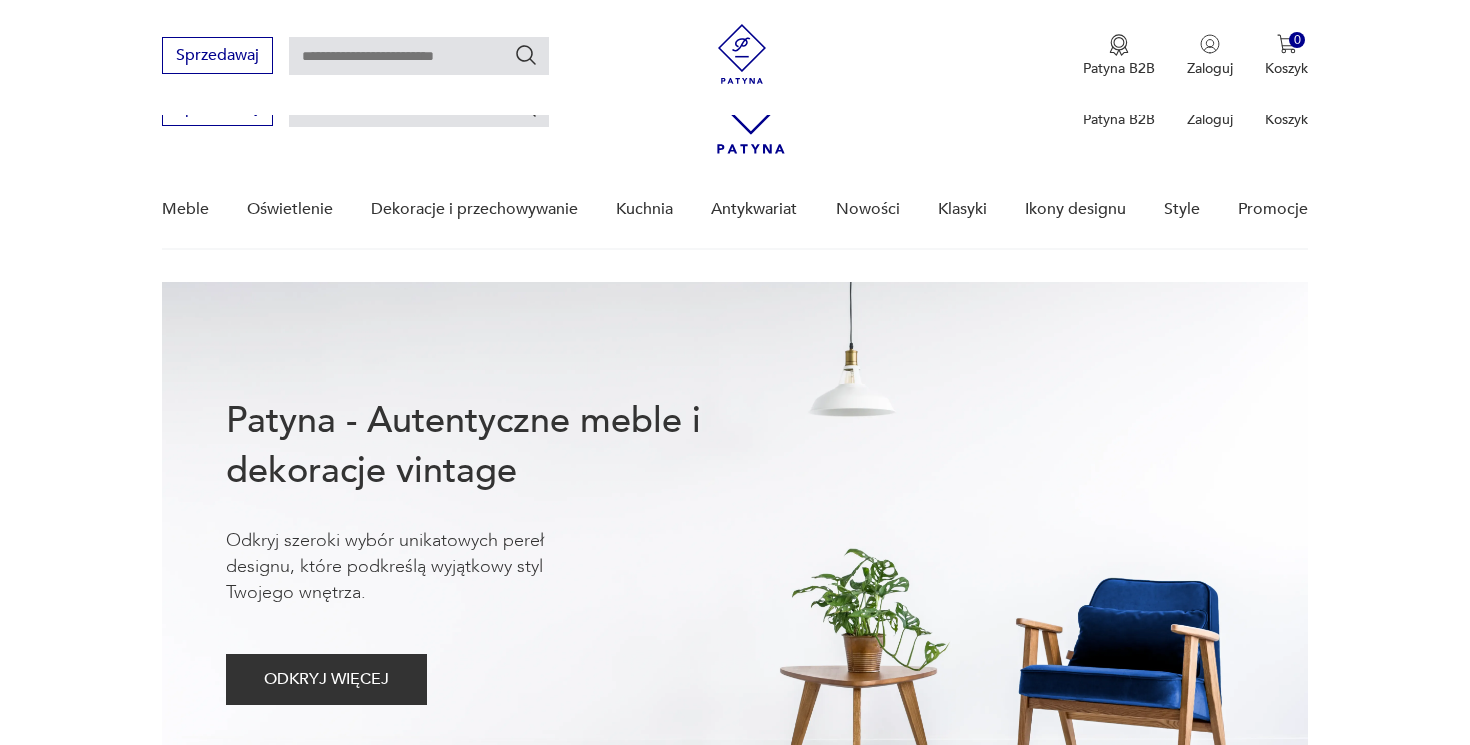 scroll, scrollTop: 983, scrollLeft: 0, axis: vertical 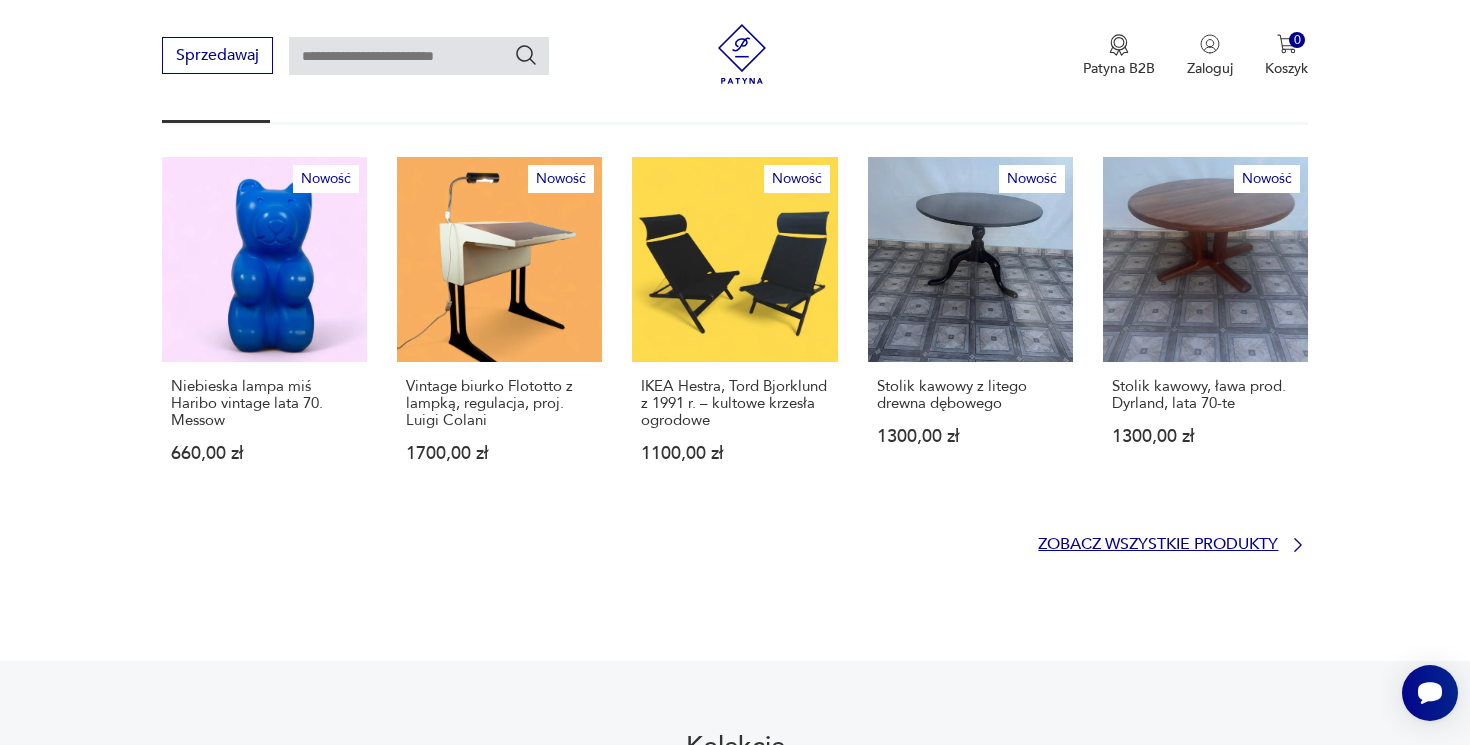 click on "Zobacz wszystkie produkty" at bounding box center (1158, 544) 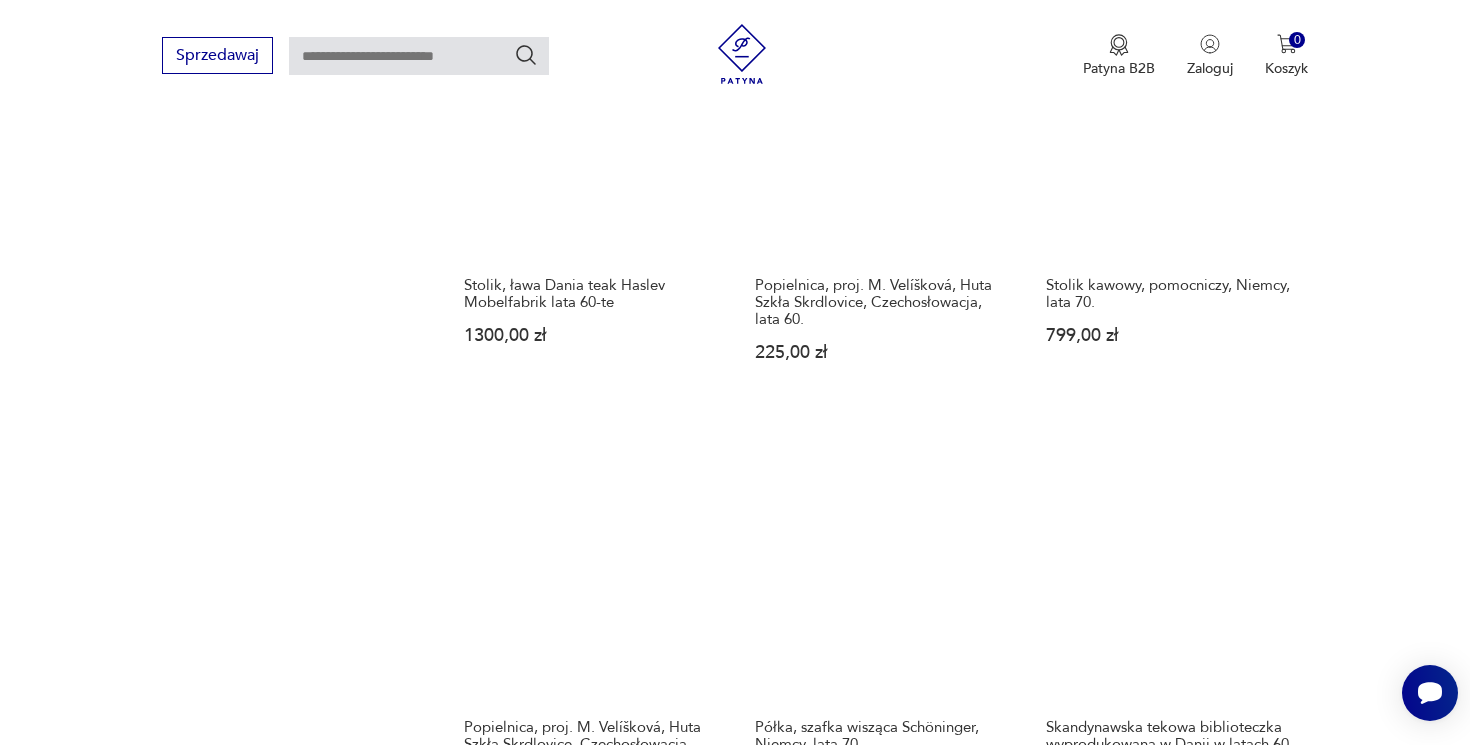 scroll, scrollTop: 1730, scrollLeft: 0, axis: vertical 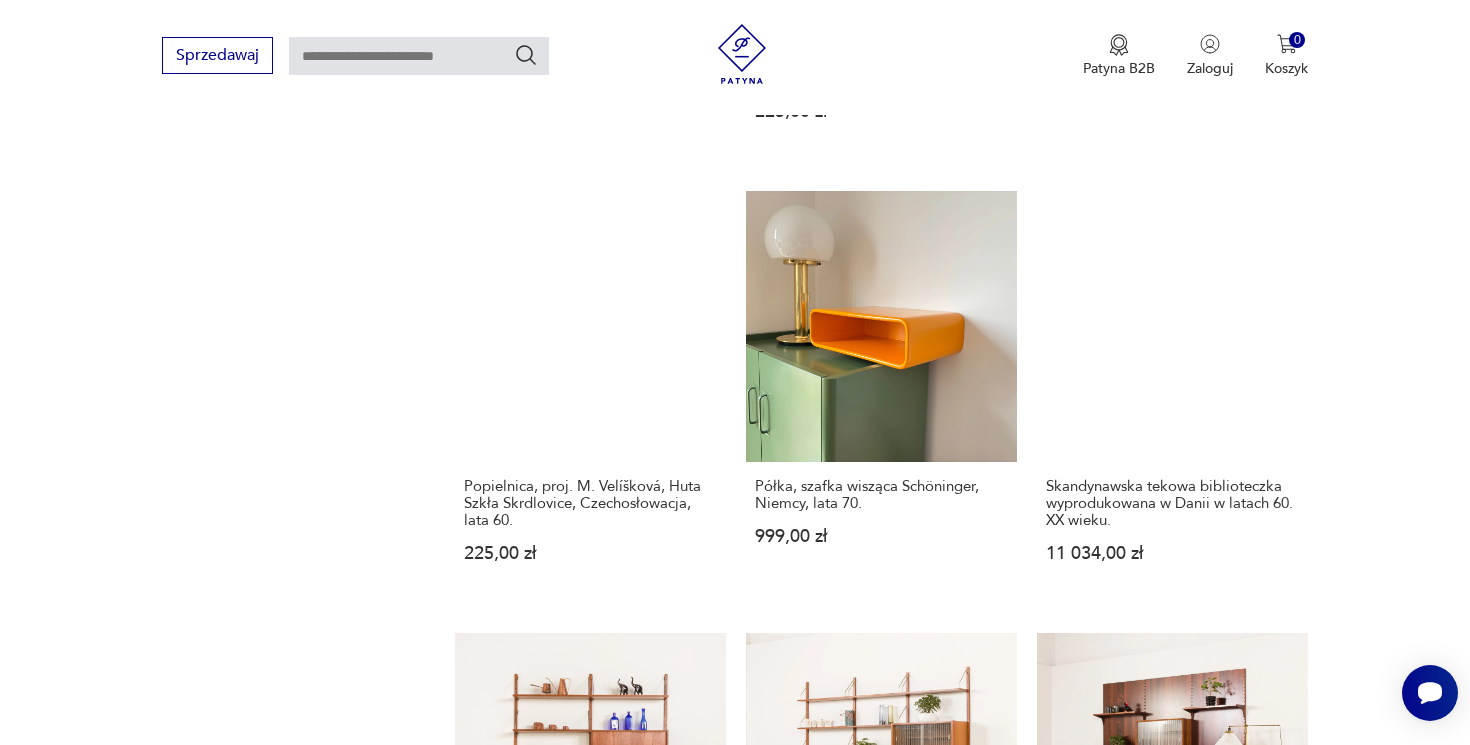 click on "2" at bounding box center (880, 1590) 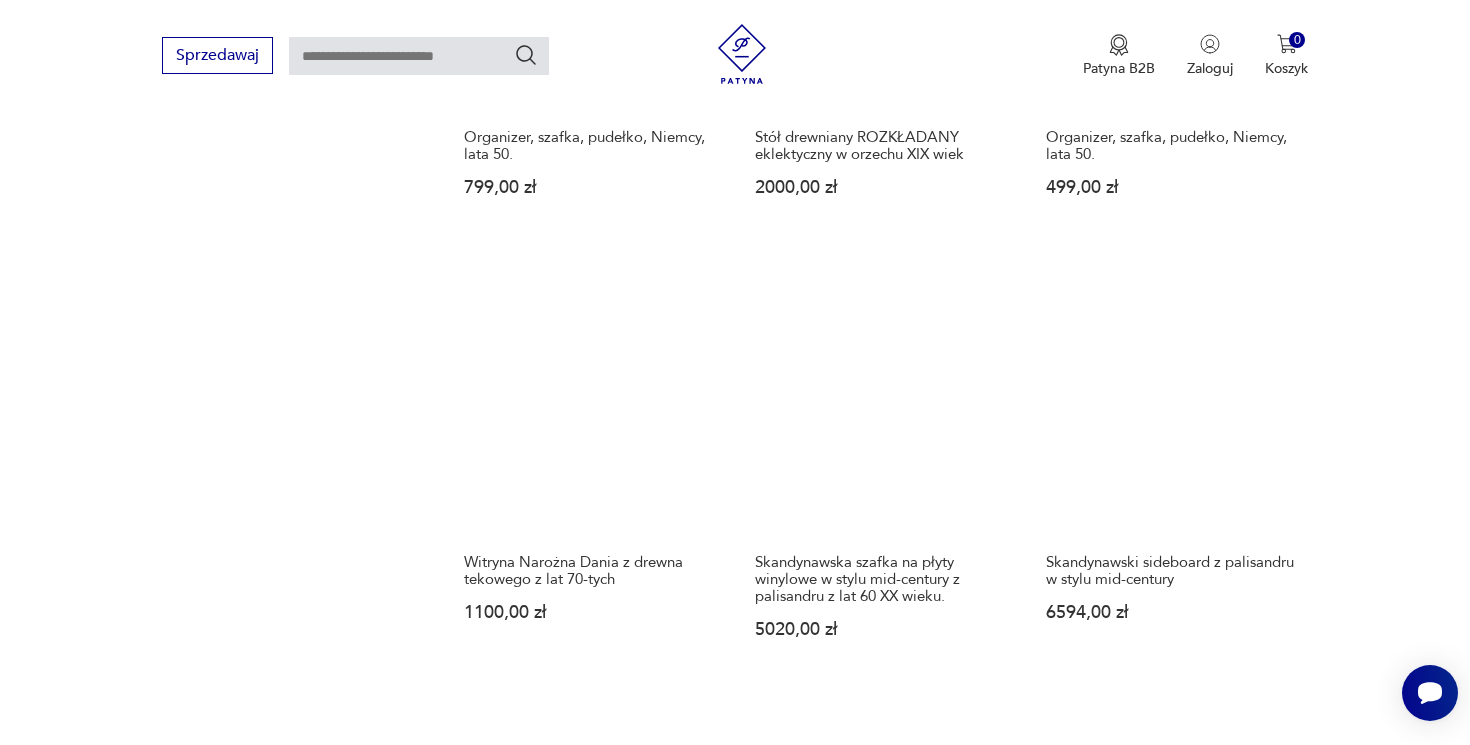 scroll, scrollTop: 1704, scrollLeft: 0, axis: vertical 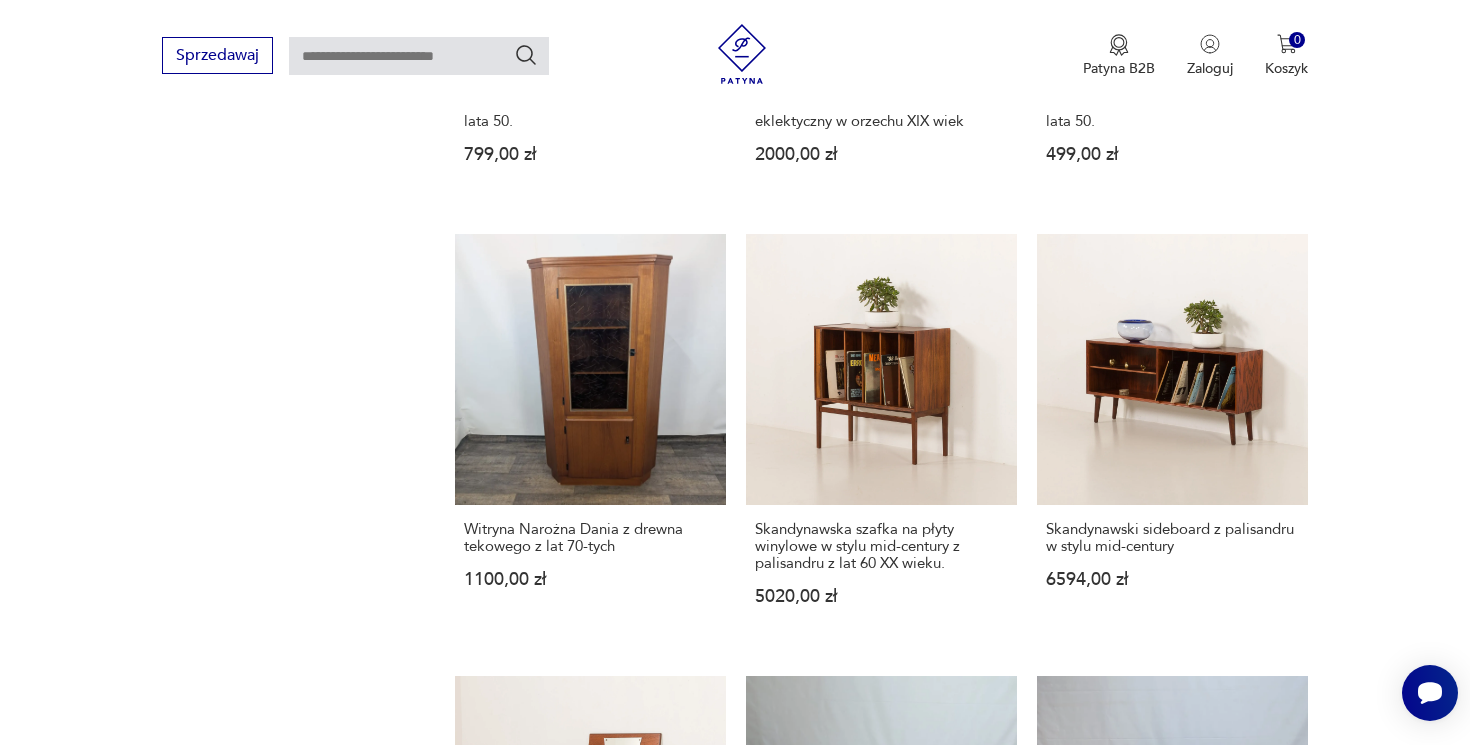 click on "3" at bounding box center [926, 1616] 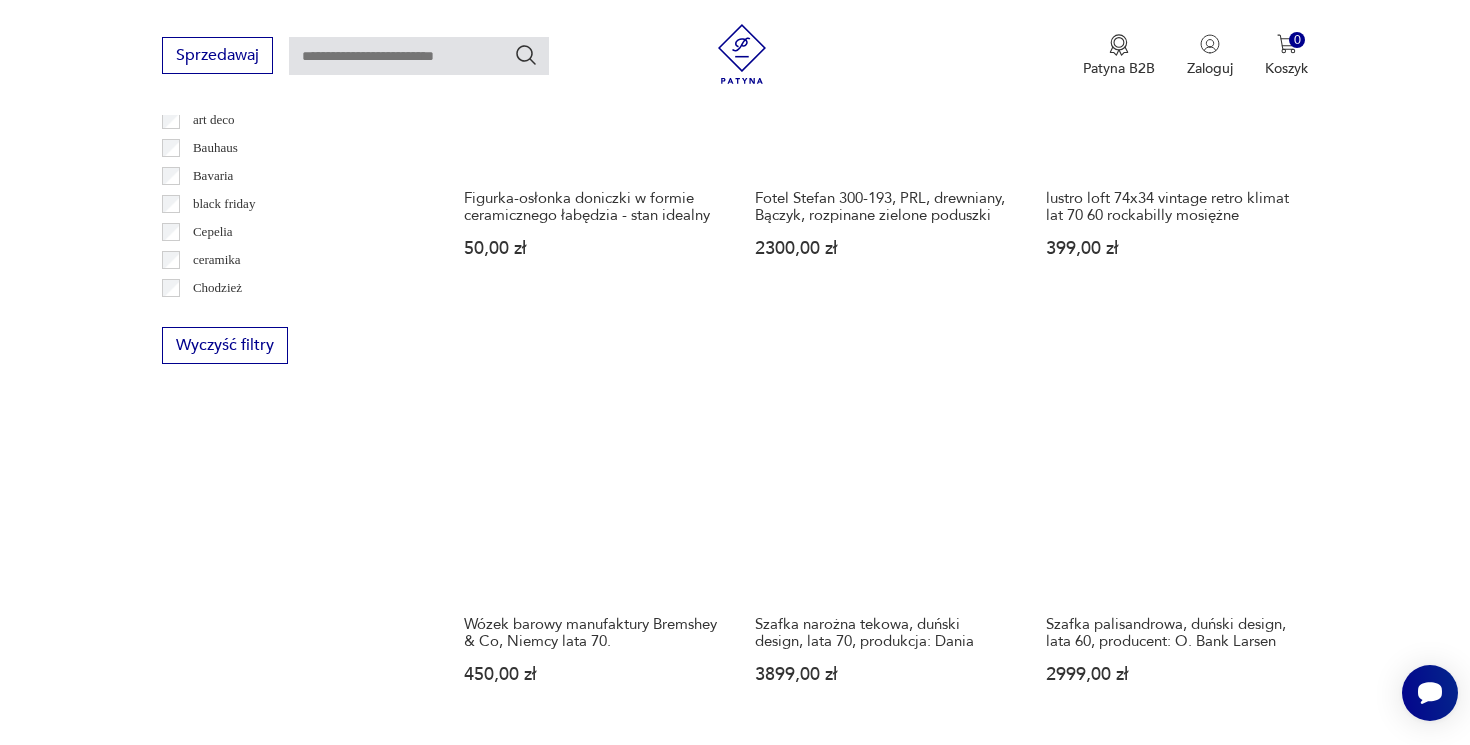 scroll, scrollTop: 1533, scrollLeft: 0, axis: vertical 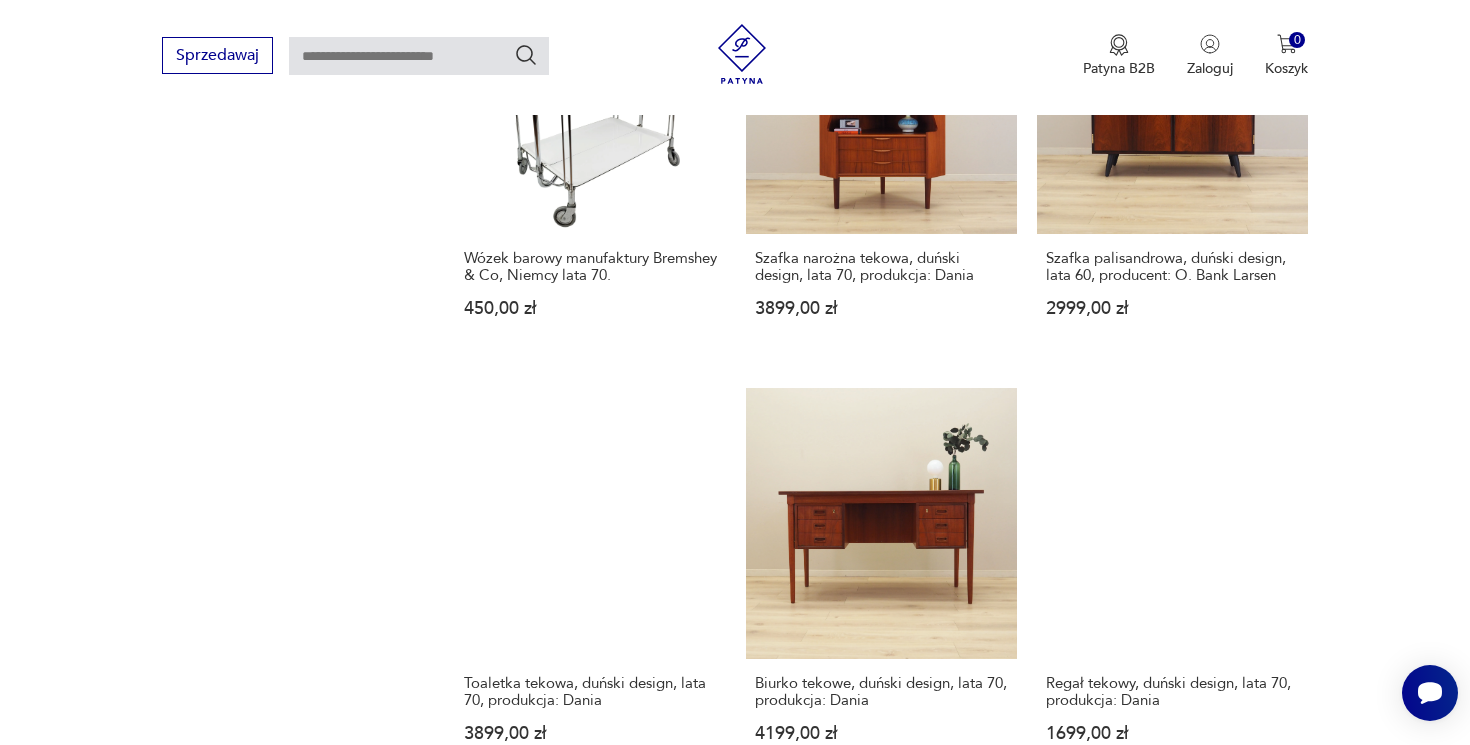click on "4" at bounding box center (972, 1719) 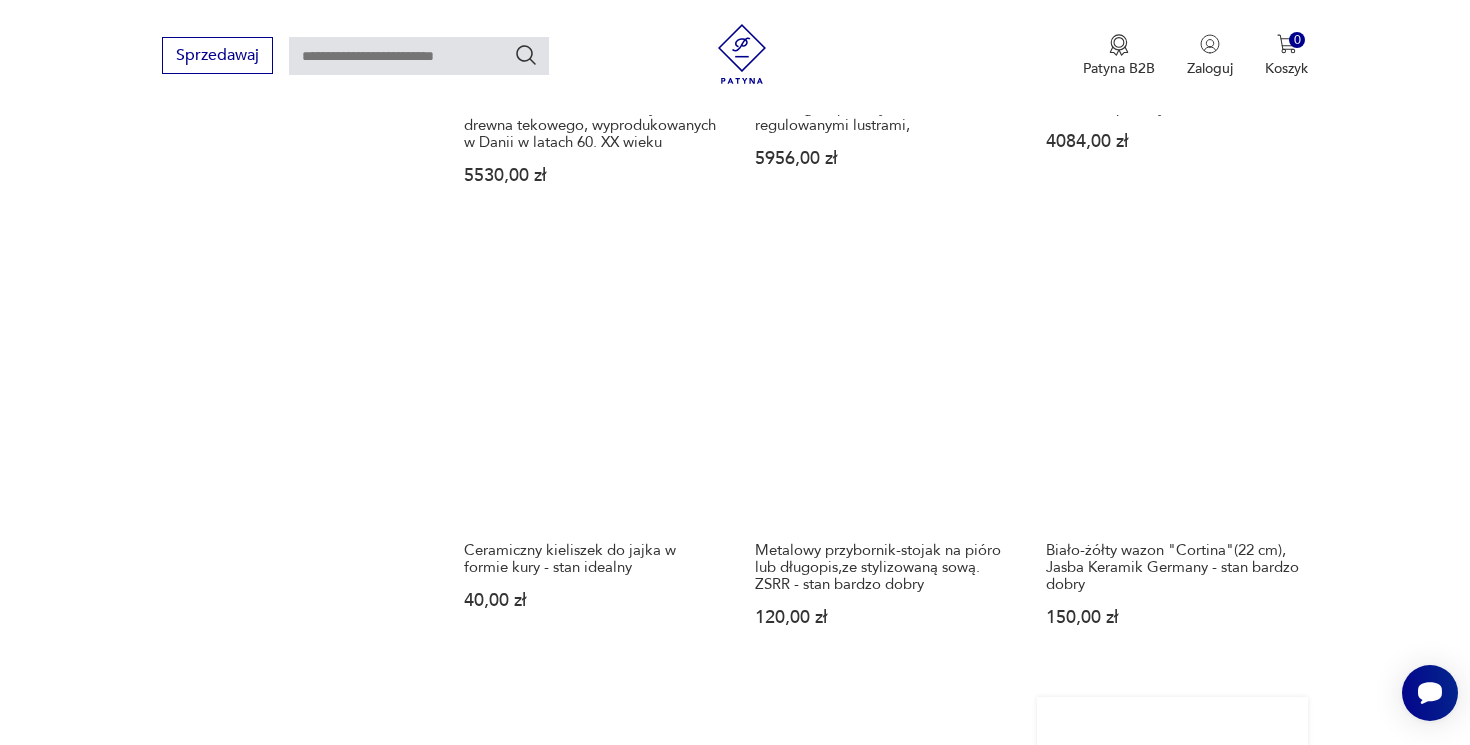 scroll, scrollTop: 1781, scrollLeft: 0, axis: vertical 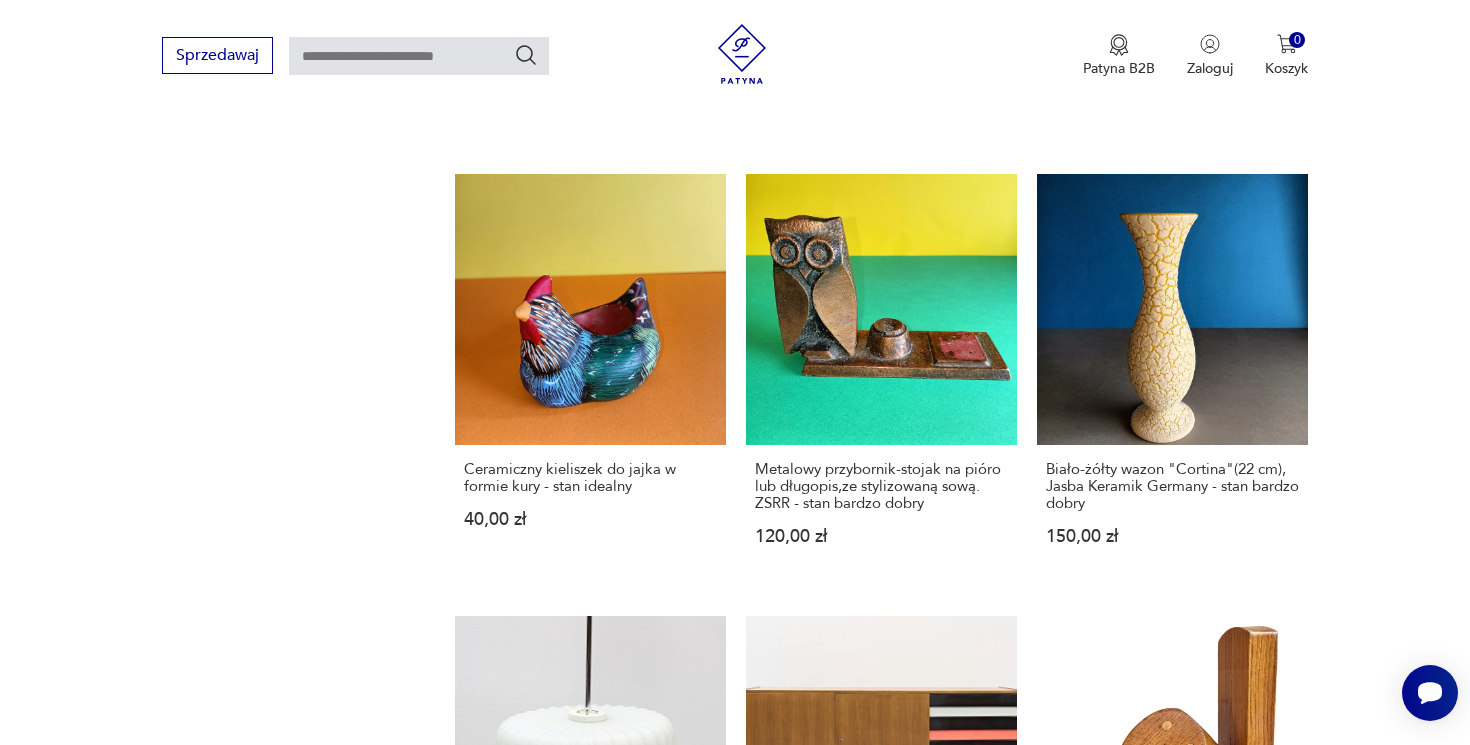 click on "5" at bounding box center (1018, 1522) 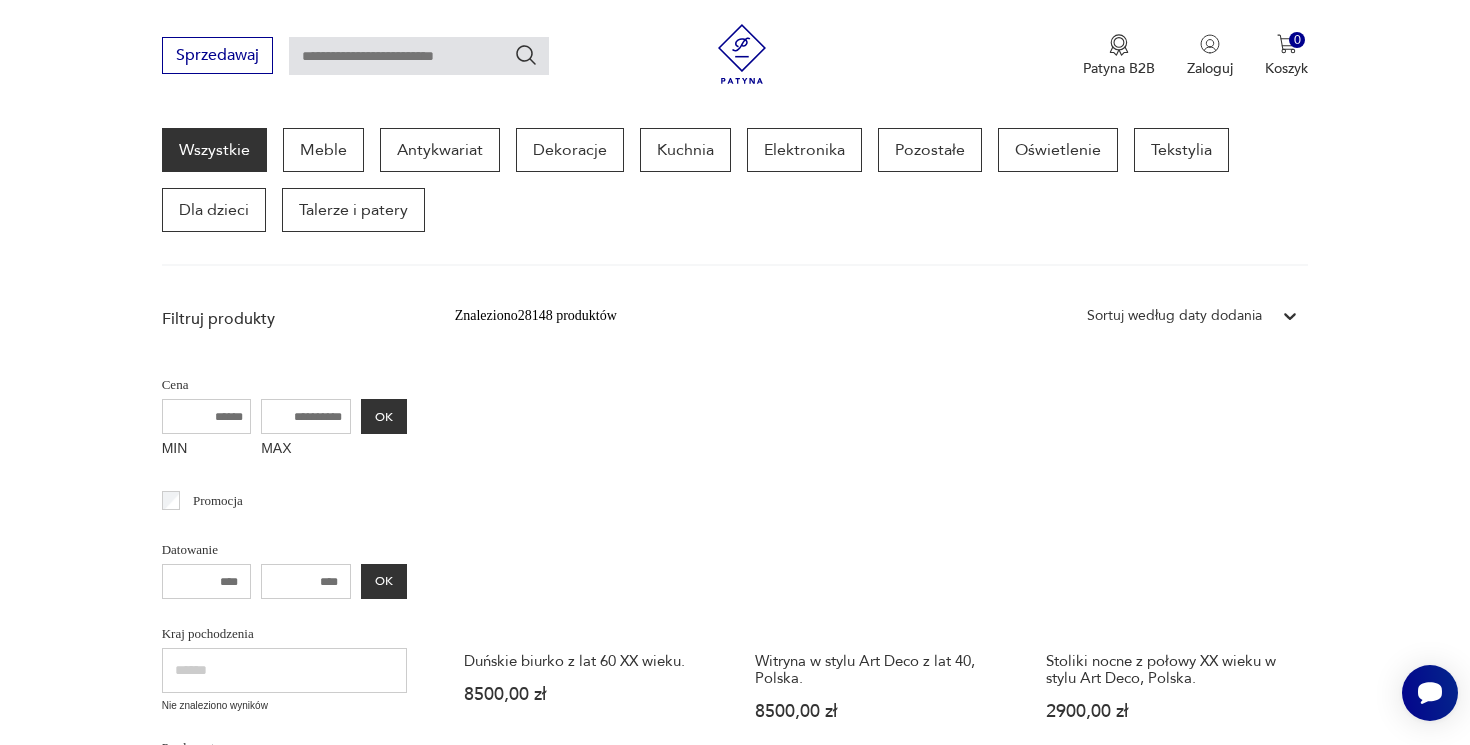 scroll, scrollTop: 260, scrollLeft: 0, axis: vertical 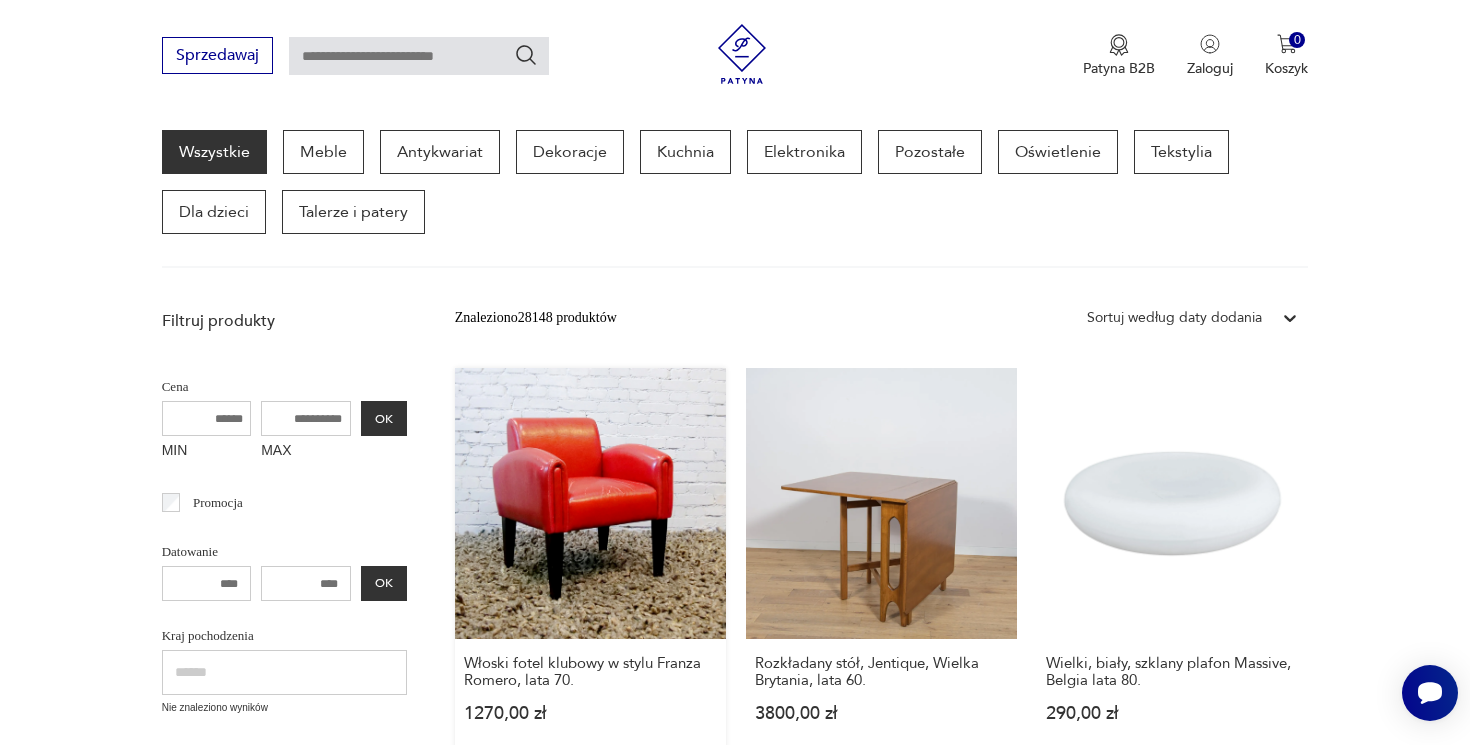click on "Włoski fotel klubowy w stylu Franza Romero, lata 70. 1270,00 zł" at bounding box center [590, 564] 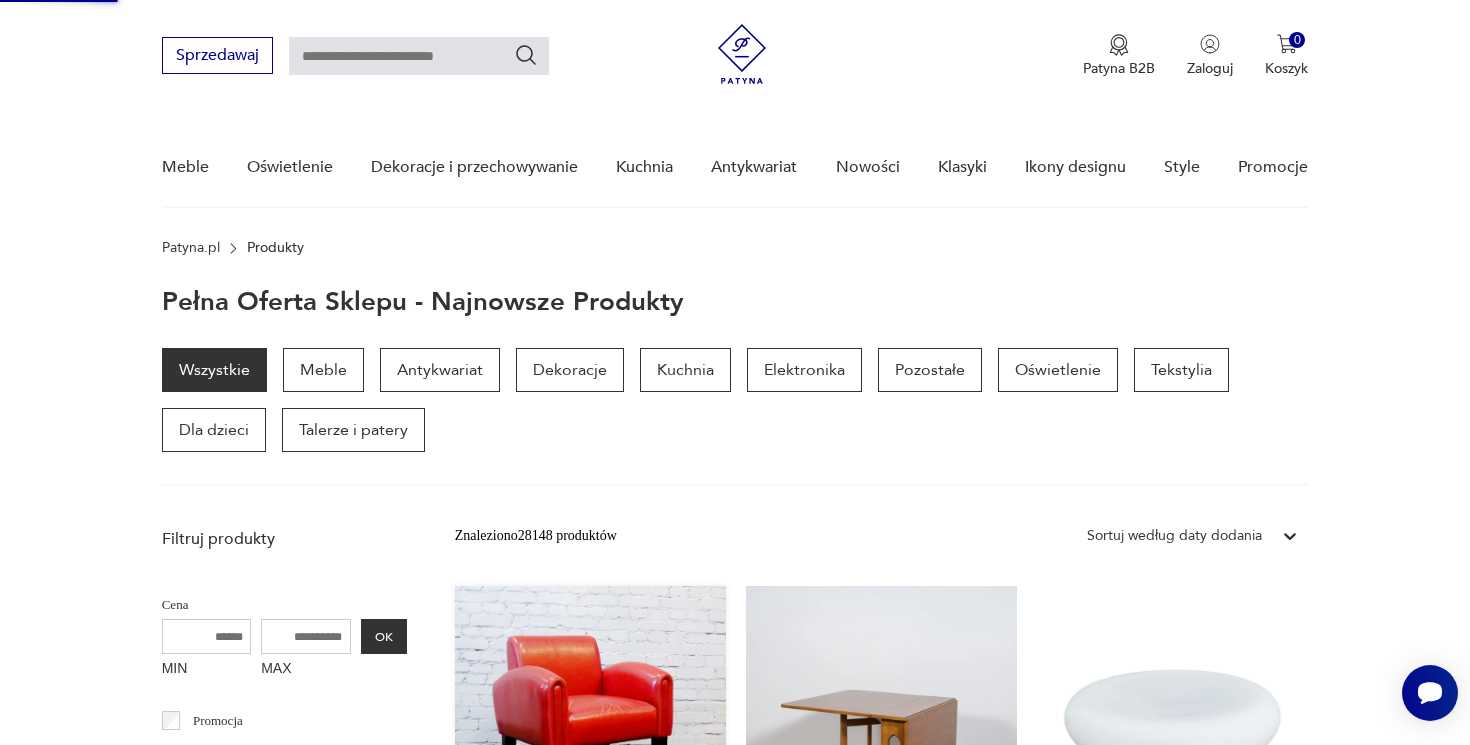 scroll, scrollTop: 0, scrollLeft: 0, axis: both 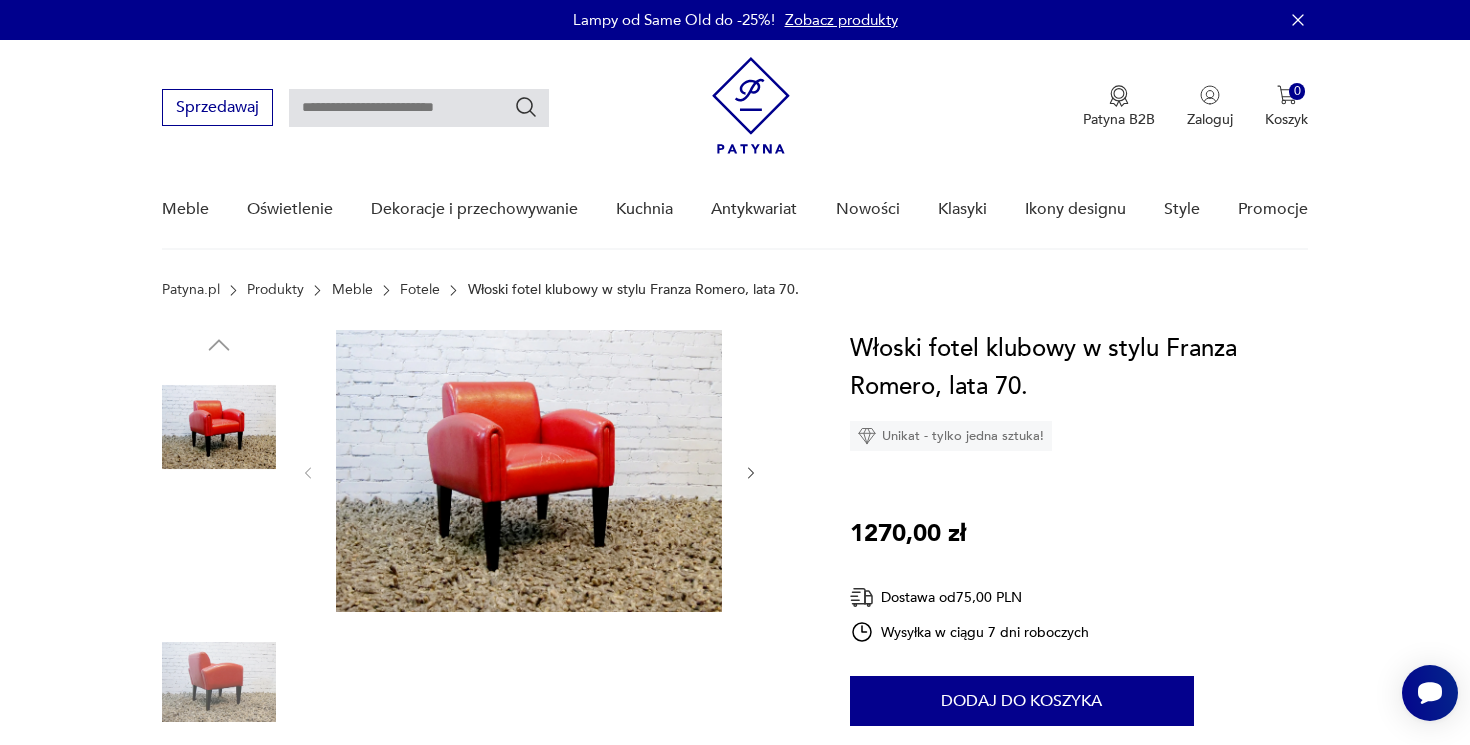 click at bounding box center (219, 555) 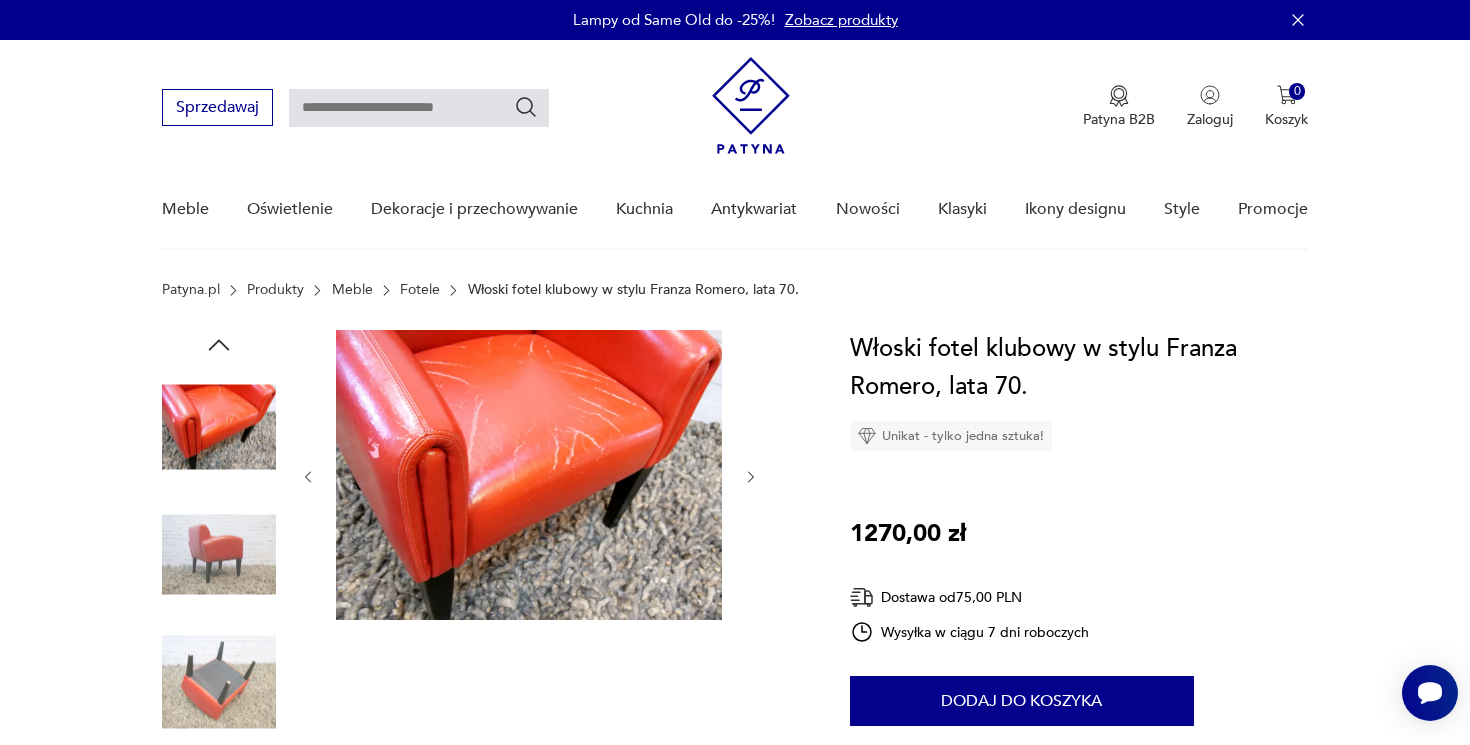 click at bounding box center [0, 0] 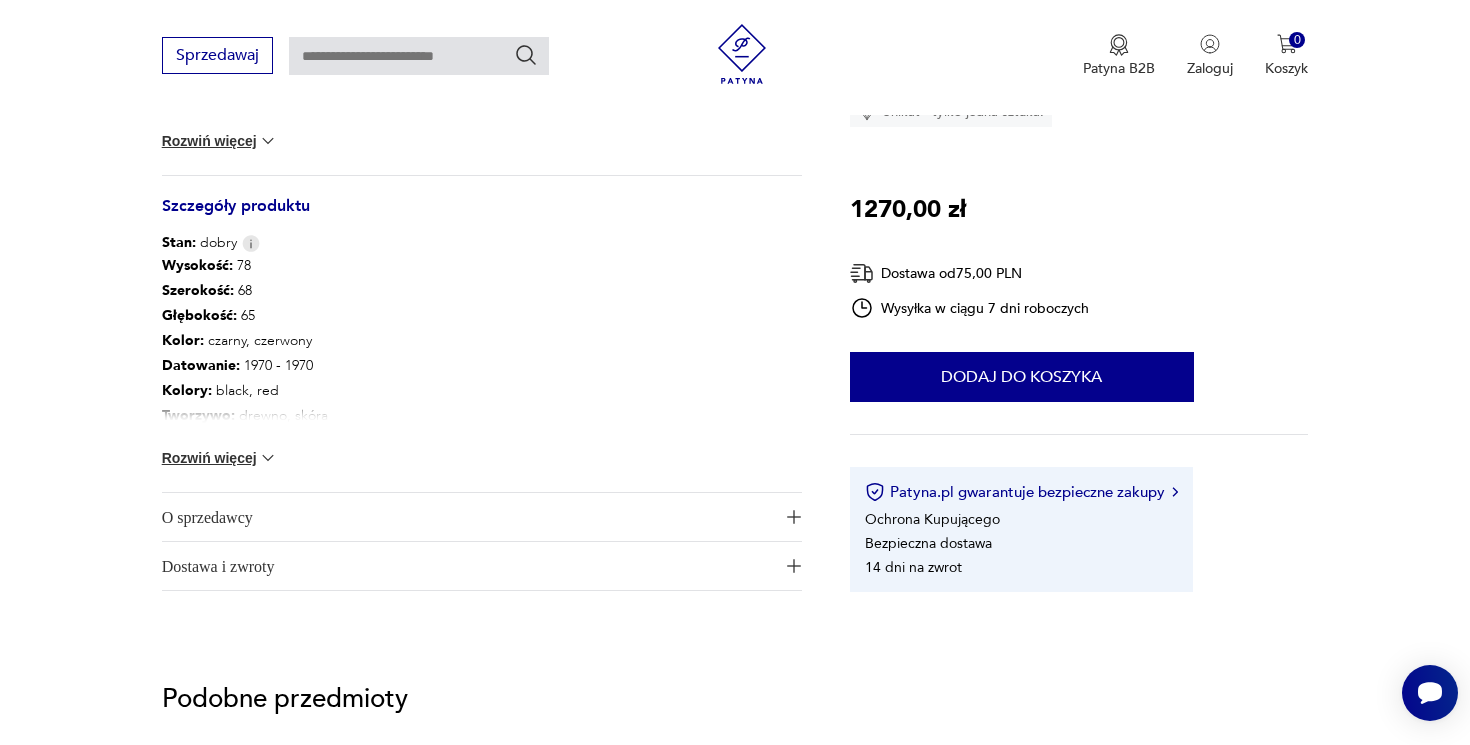 scroll, scrollTop: 1446, scrollLeft: 0, axis: vertical 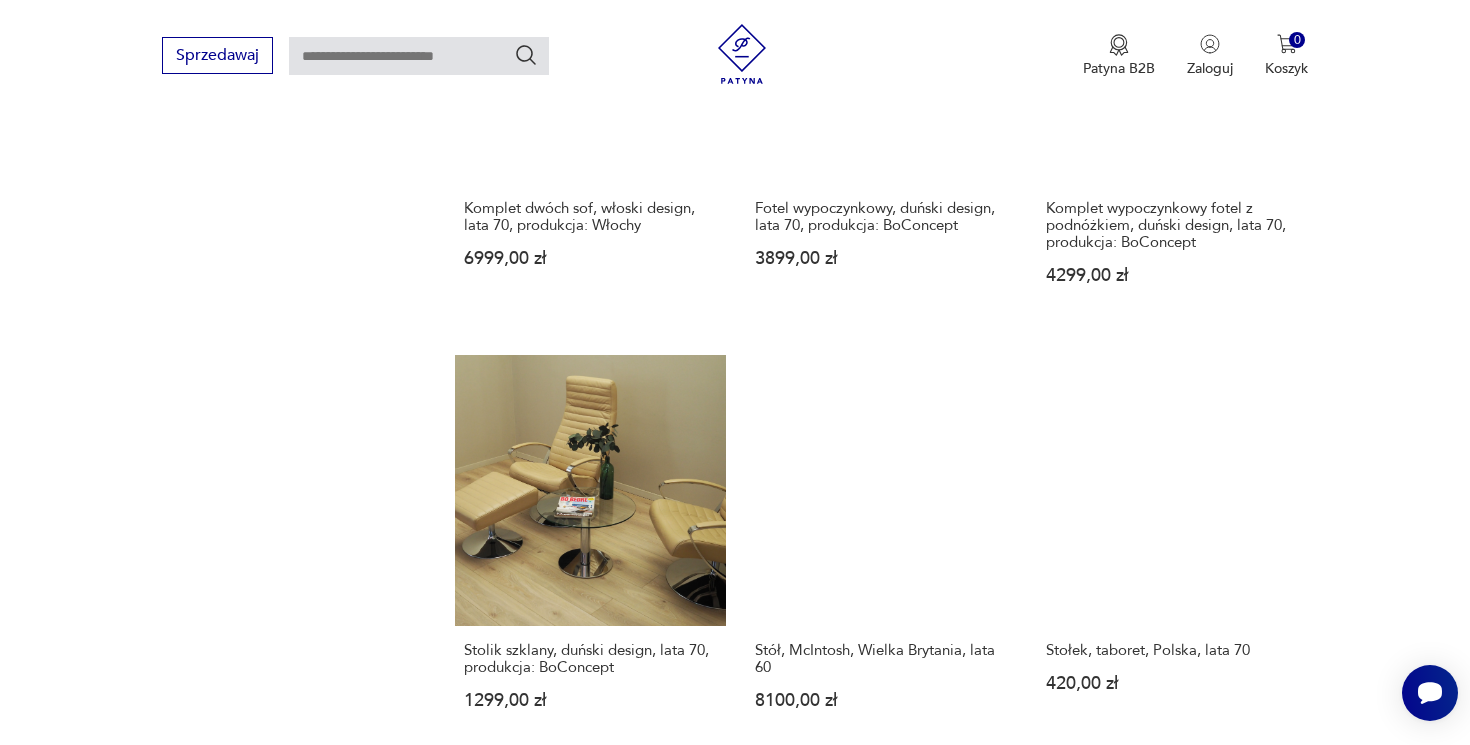 drag, startPoint x: 1059, startPoint y: 645, endPoint x: 851, endPoint y: 580, distance: 217.91971 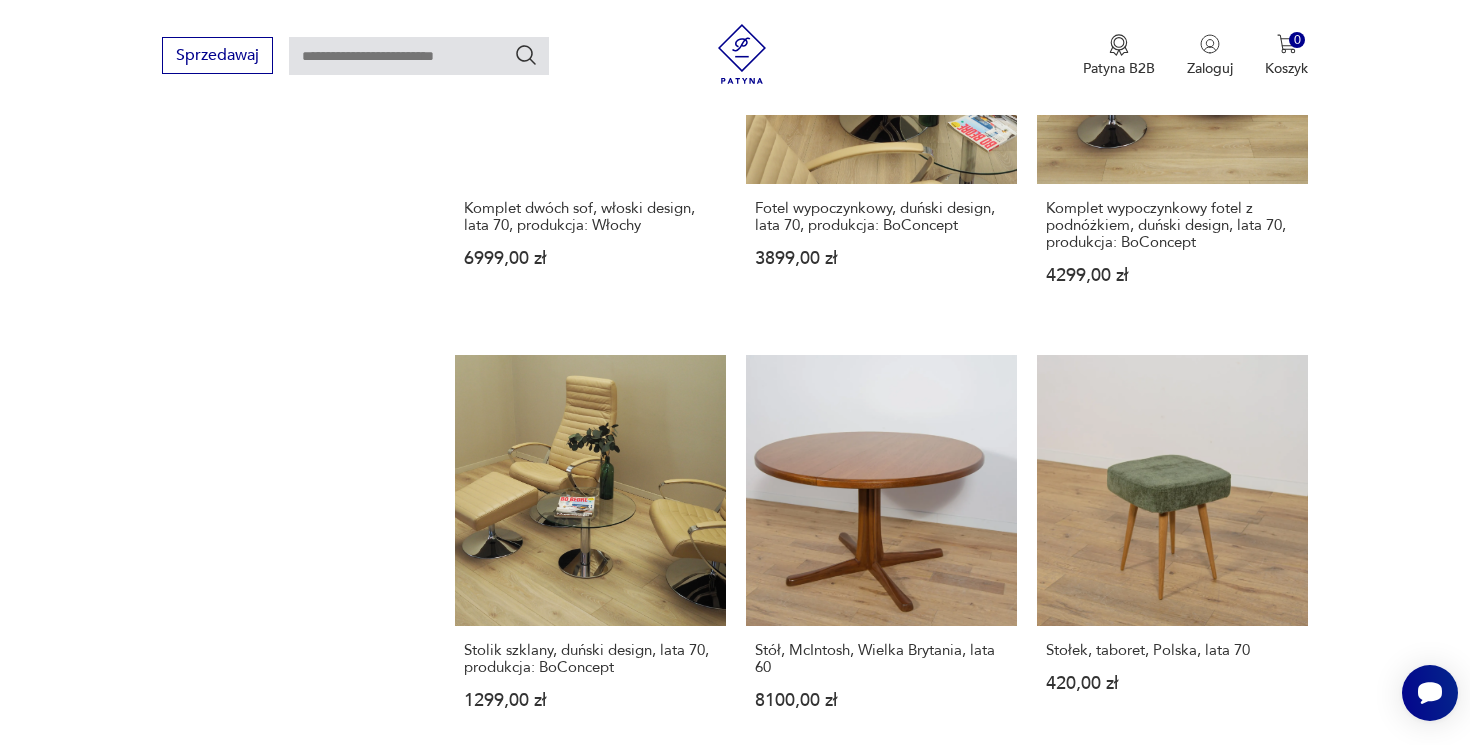 click on "6" at bounding box center (1064, 1686) 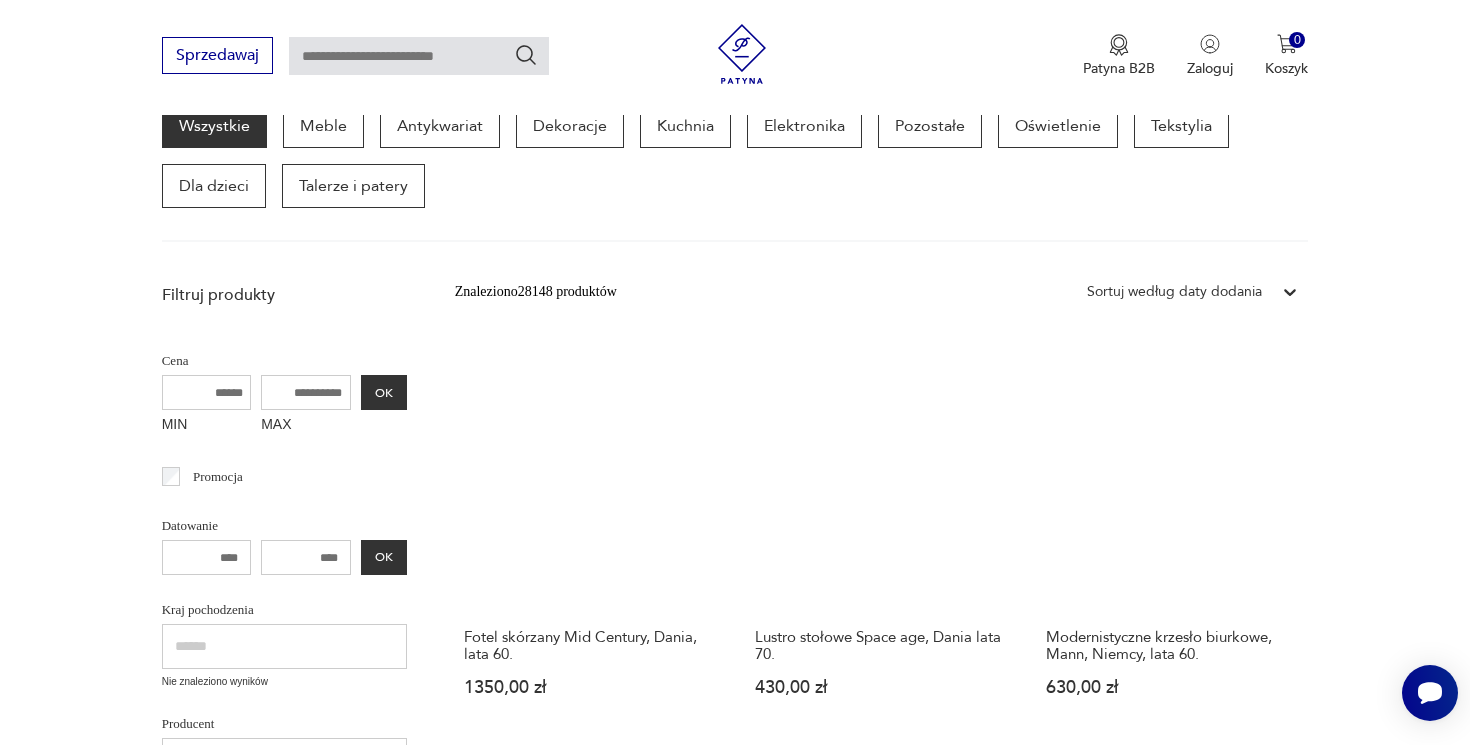 scroll, scrollTop: 300, scrollLeft: 0, axis: vertical 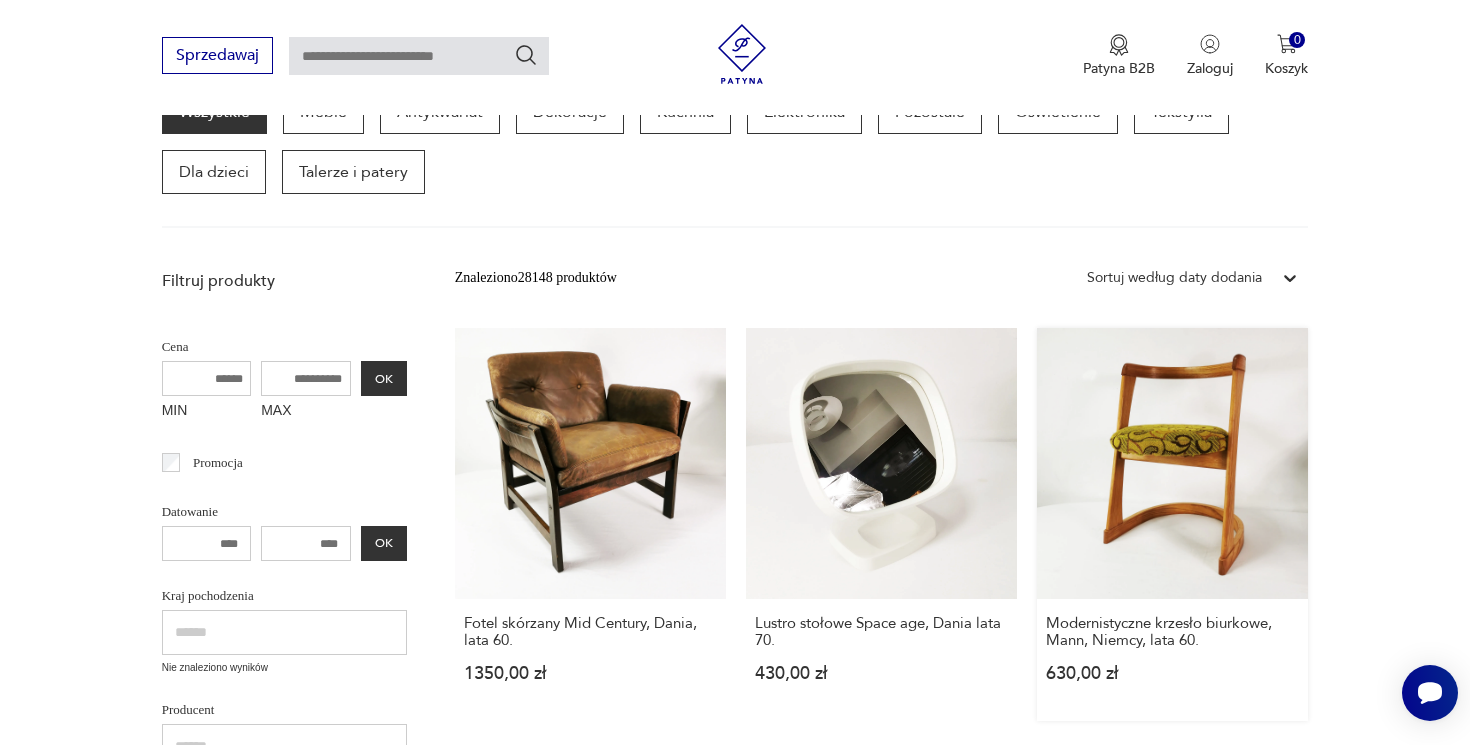 click on "Modernistyczne krzesło biurkowe, Mann, [COUNTRY], lata 60. 630,00 zł" at bounding box center (1172, 524) 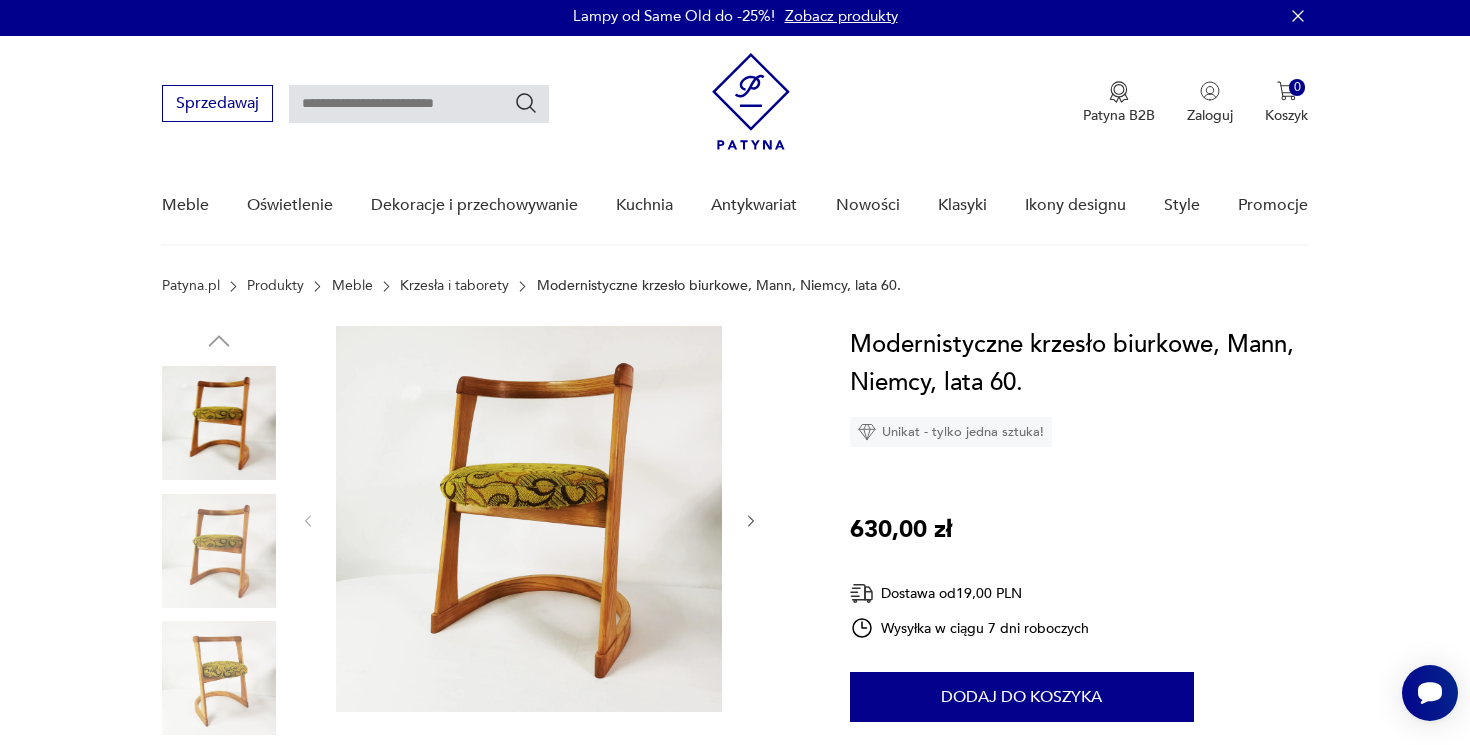 scroll, scrollTop: 0, scrollLeft: 0, axis: both 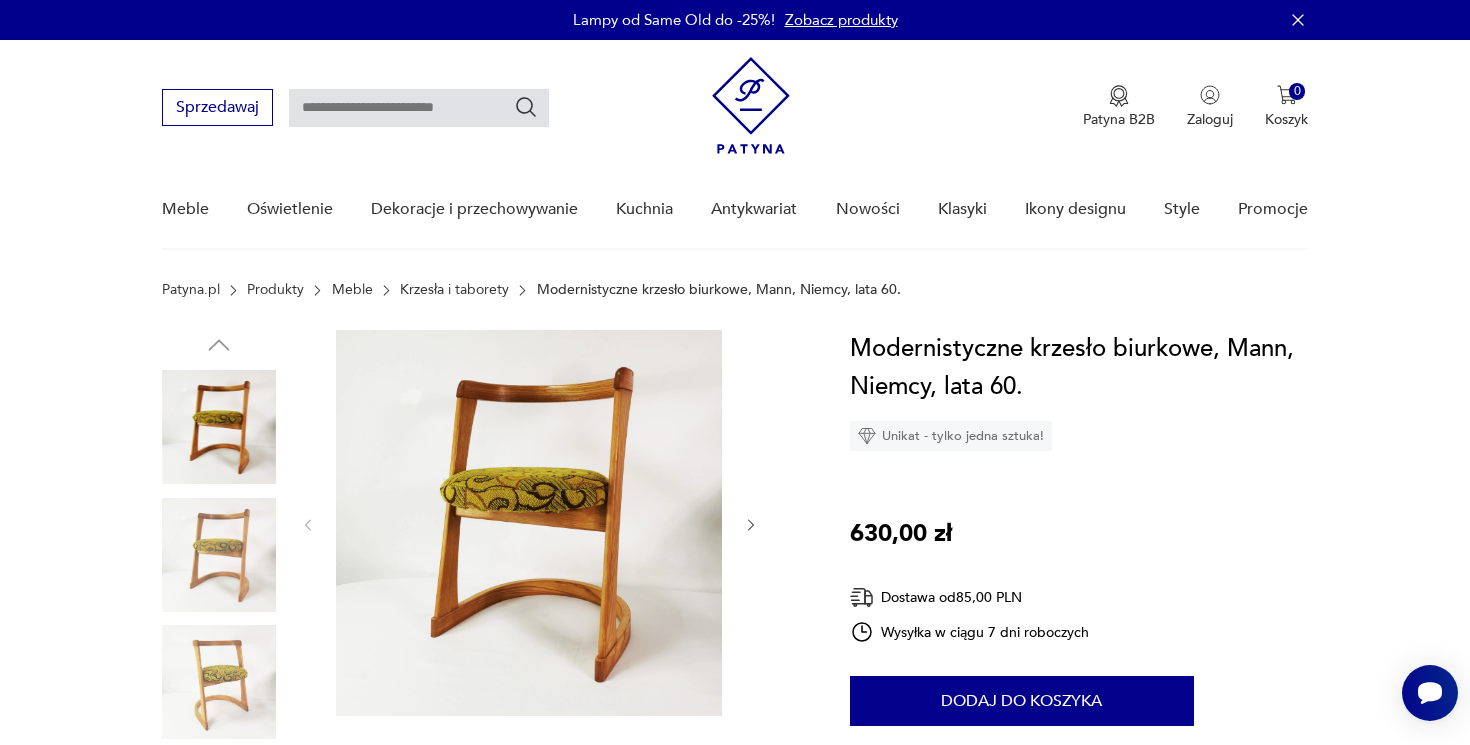 click at bounding box center [219, 555] 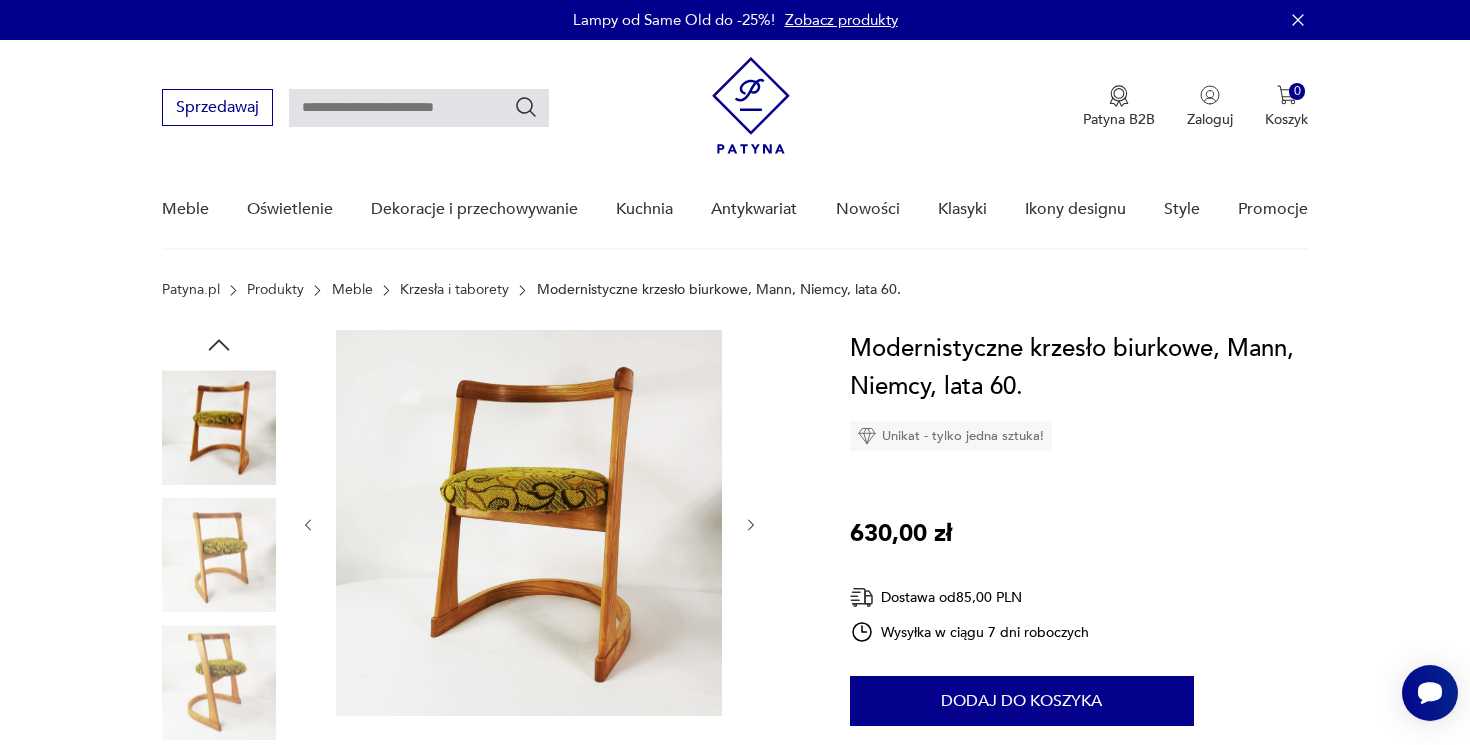 scroll, scrollTop: 106, scrollLeft: 0, axis: vertical 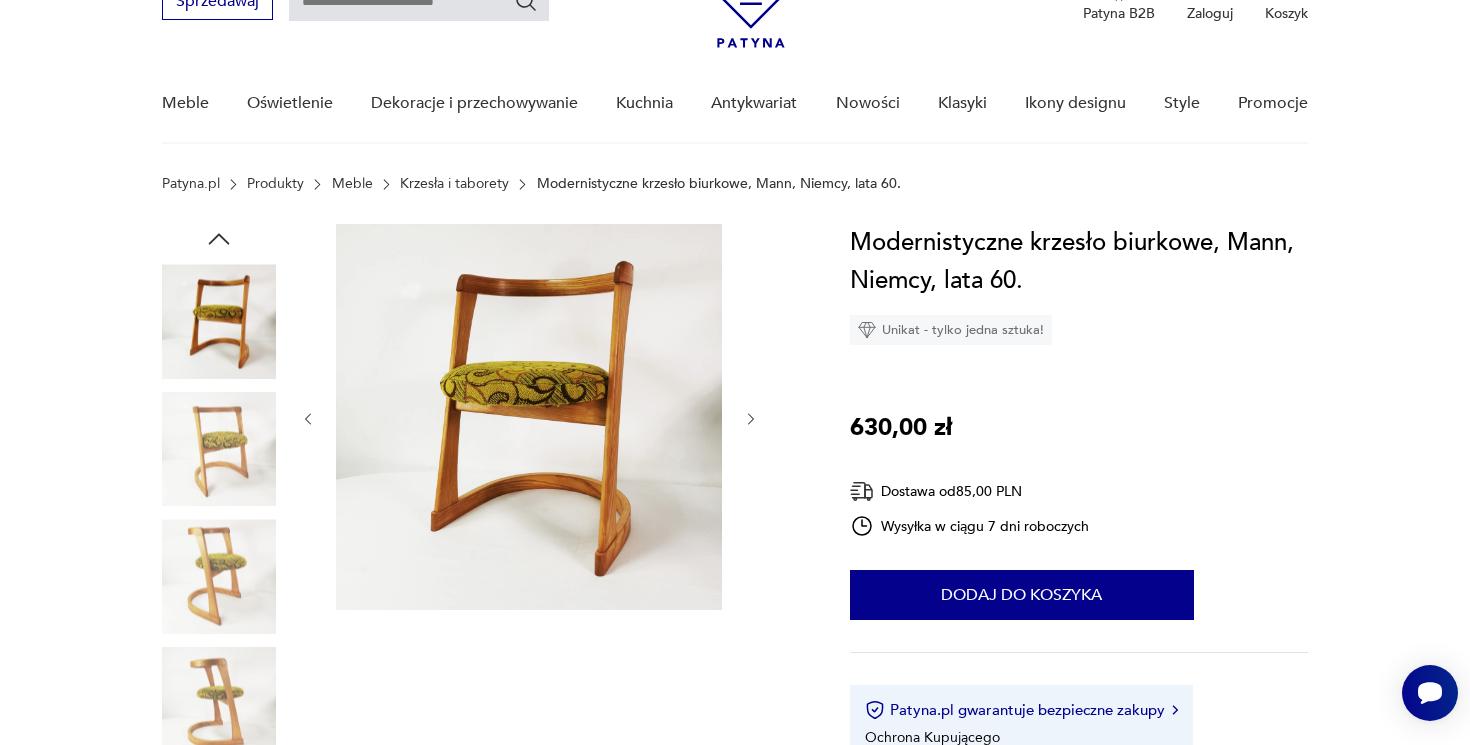 click at bounding box center [0, 0] 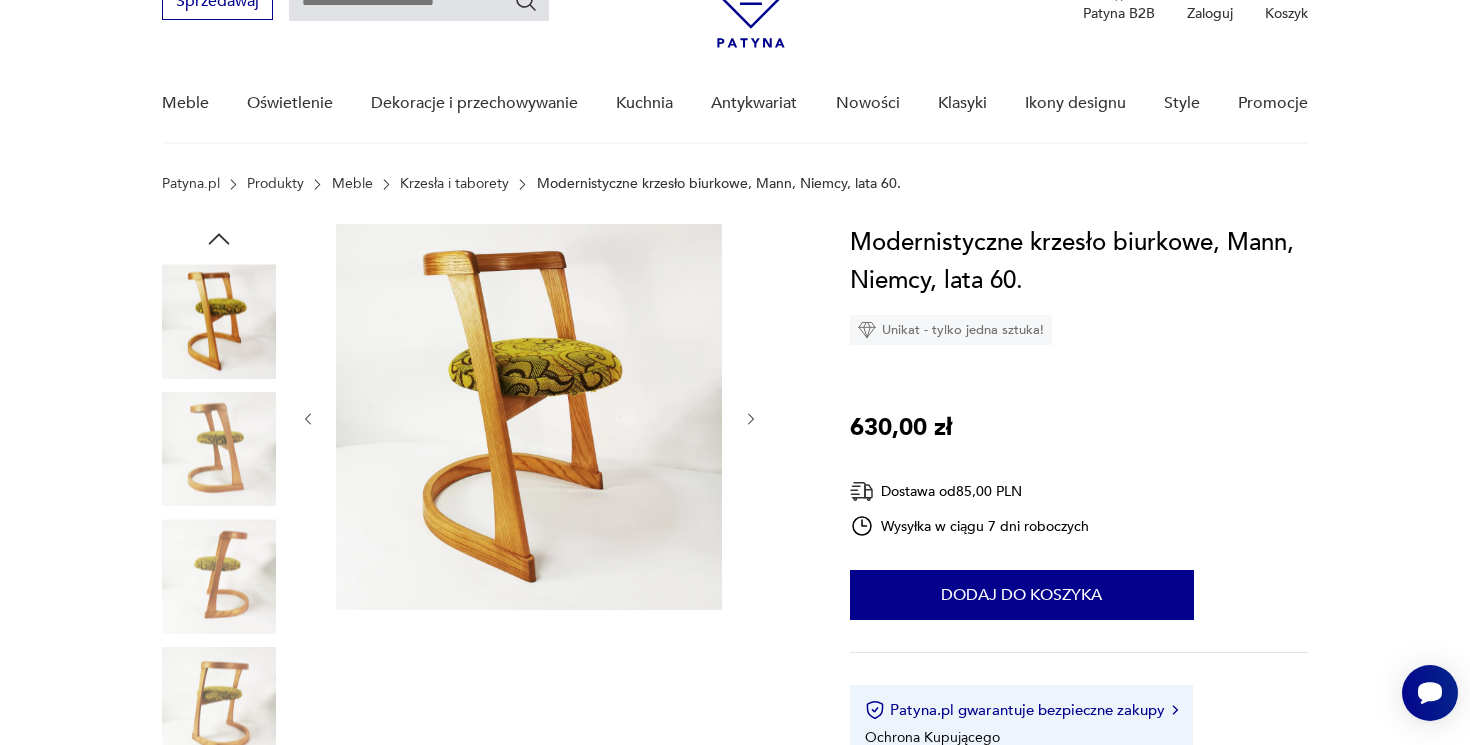 click at bounding box center (0, 0) 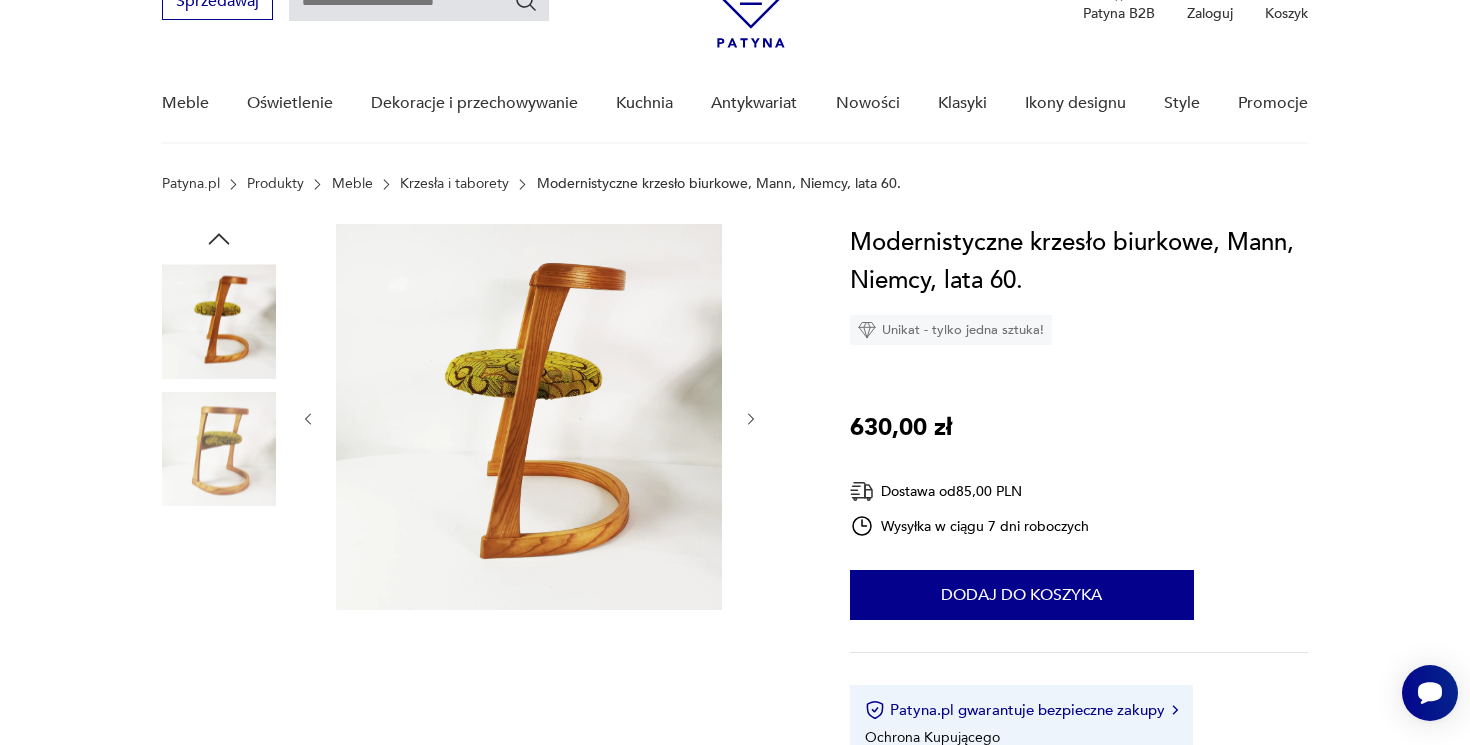 scroll, scrollTop: 159, scrollLeft: 0, axis: vertical 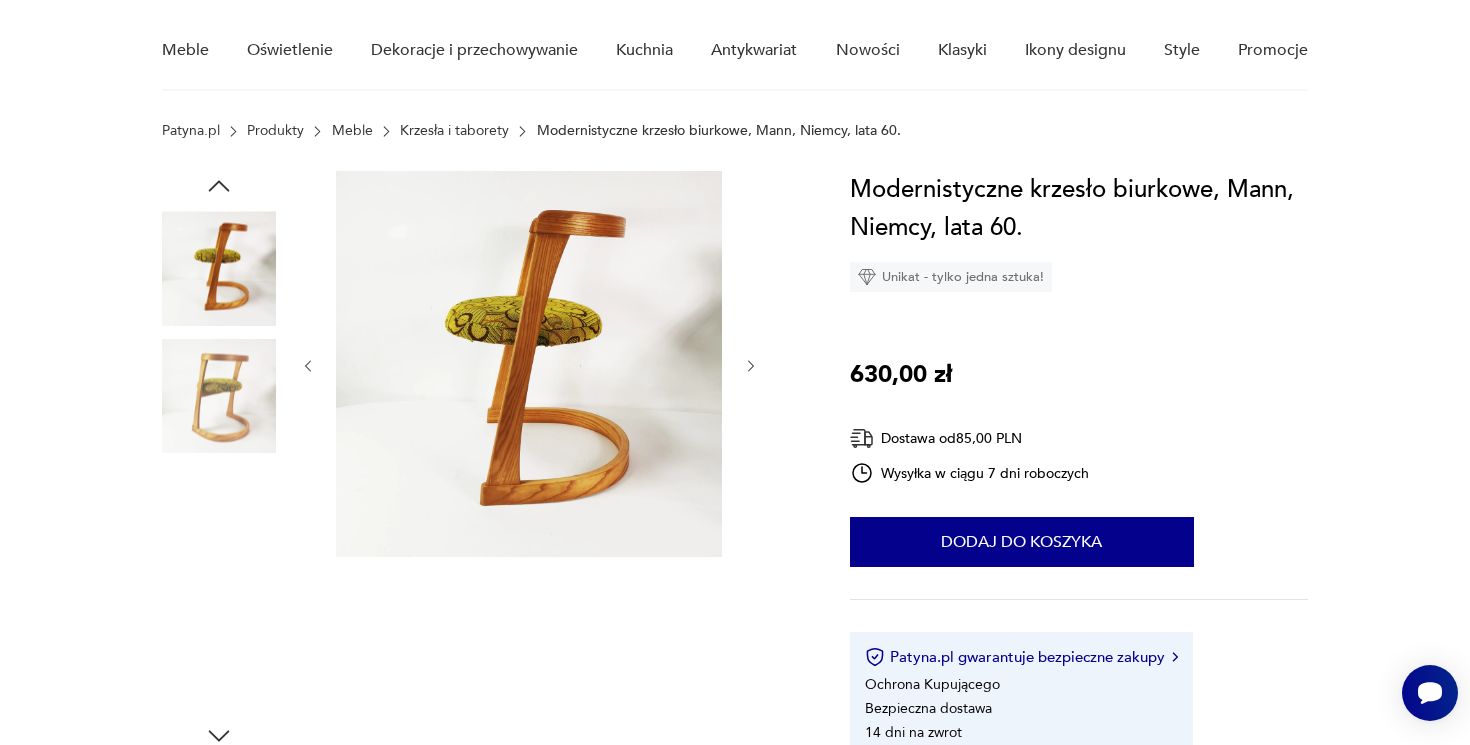 click at bounding box center [0, 0] 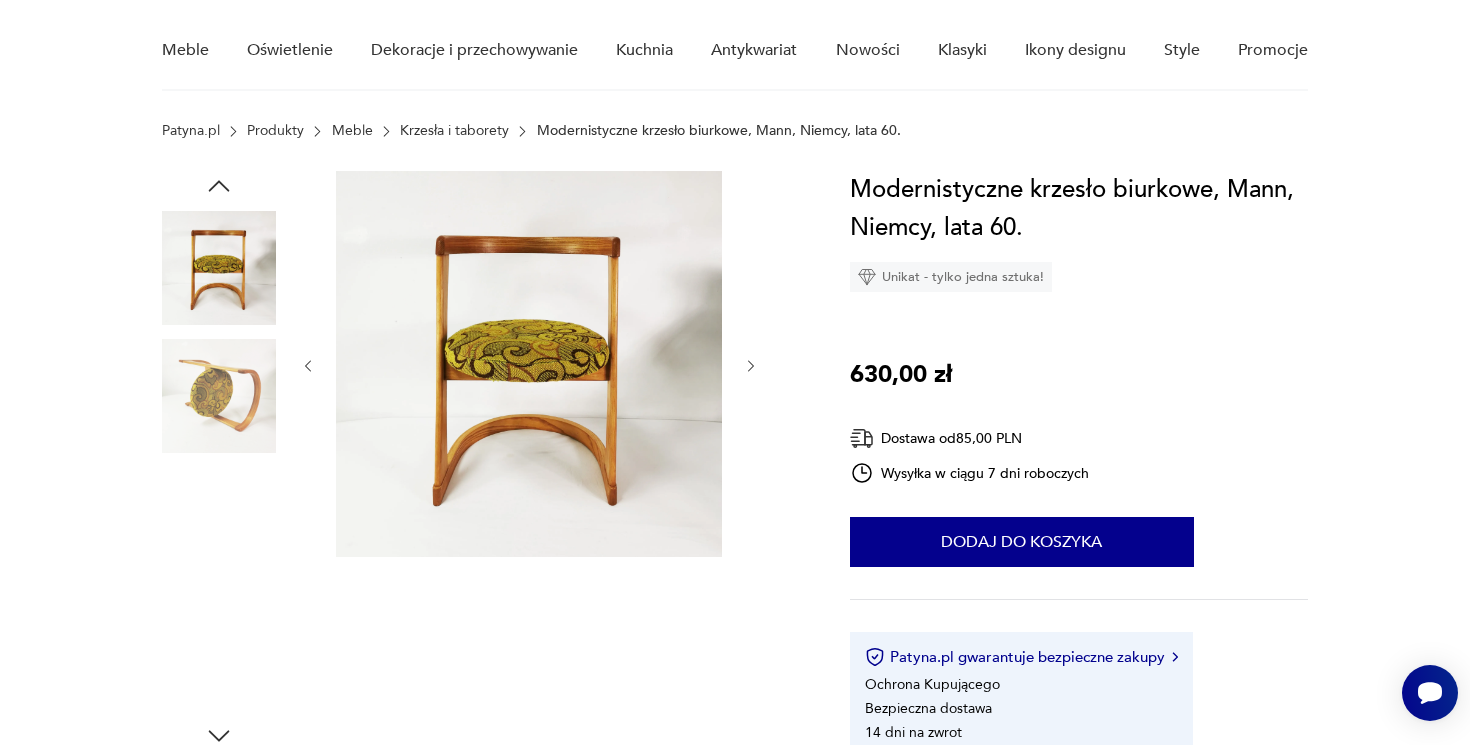 click at bounding box center (0, 0) 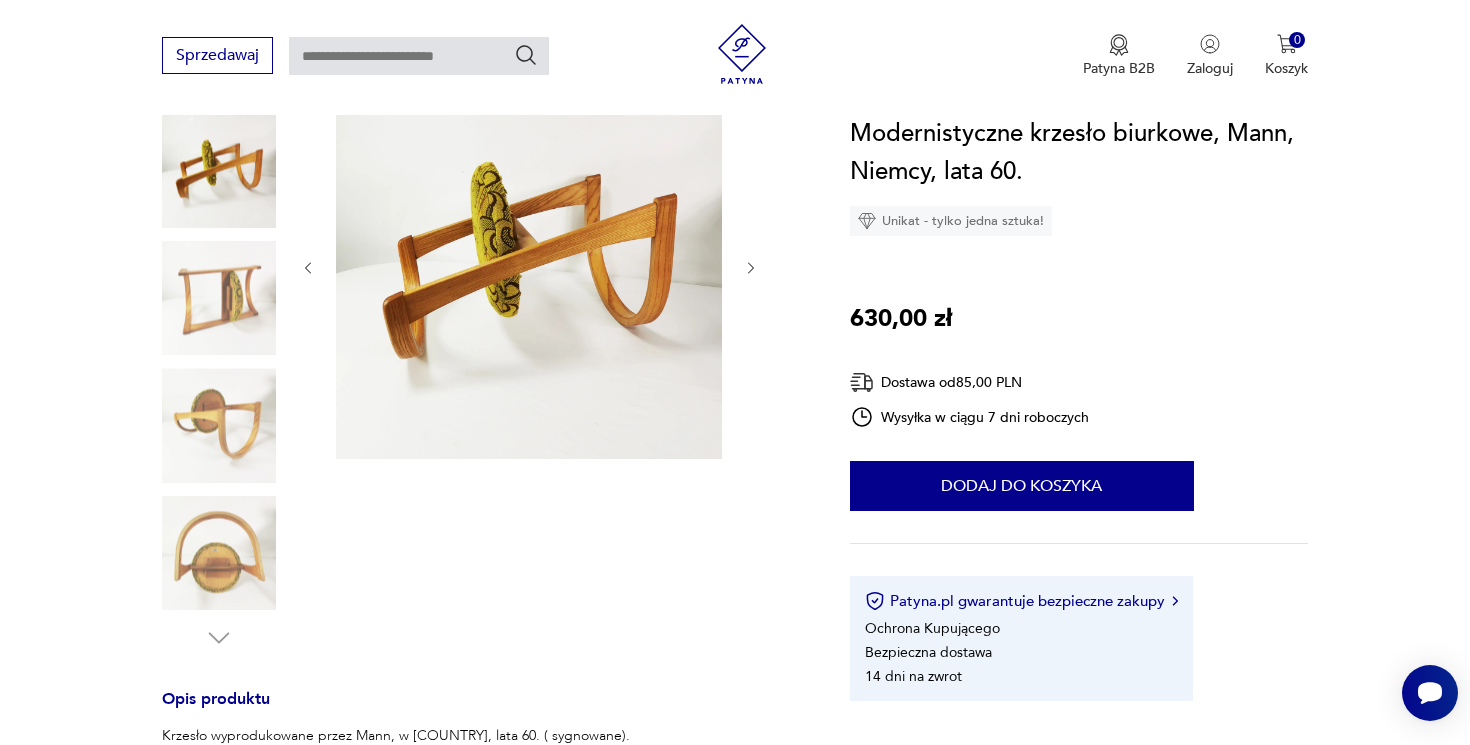 scroll, scrollTop: 258, scrollLeft: 0, axis: vertical 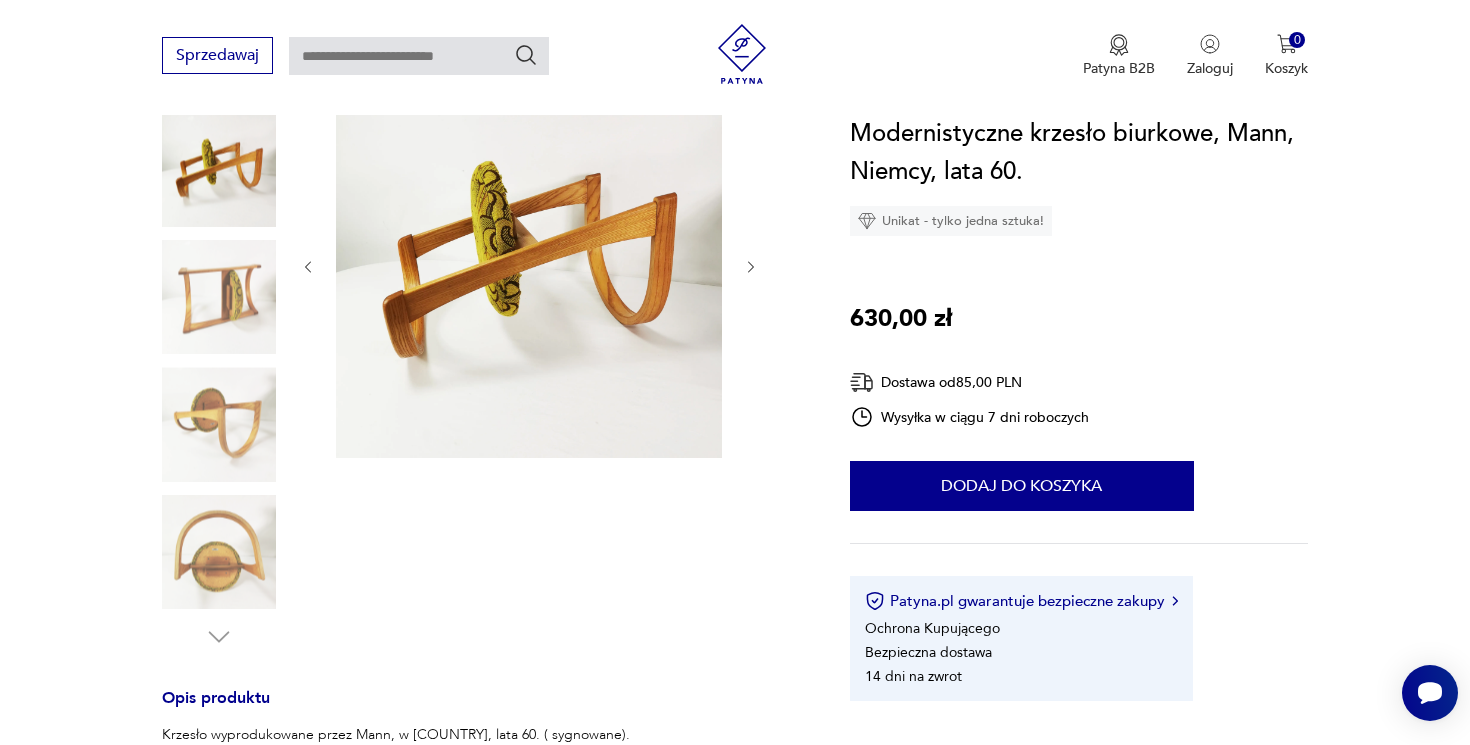 click at bounding box center (0, 0) 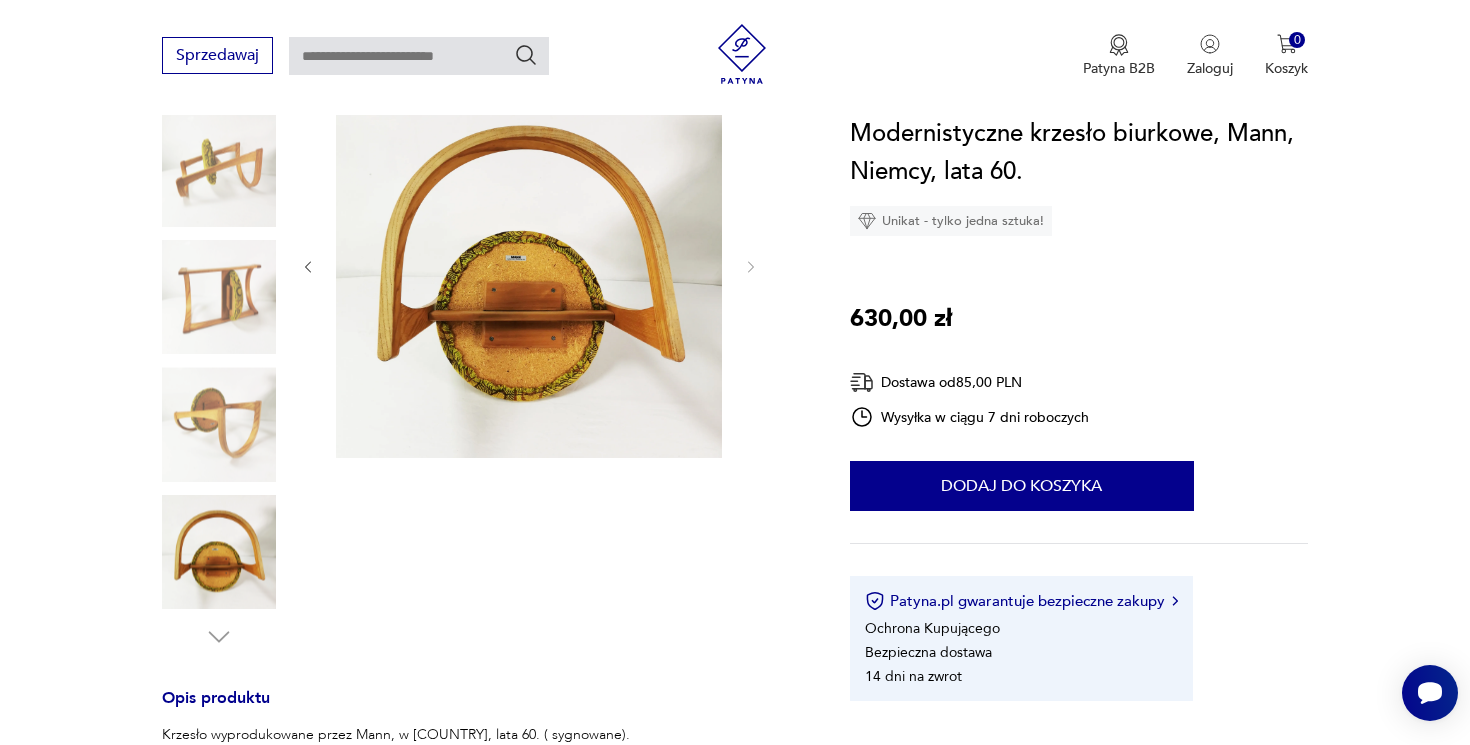 click on "Modernistyczne krzesło biurkowe, Mann, Niemcy, lata 60." at bounding box center (1079, 153) 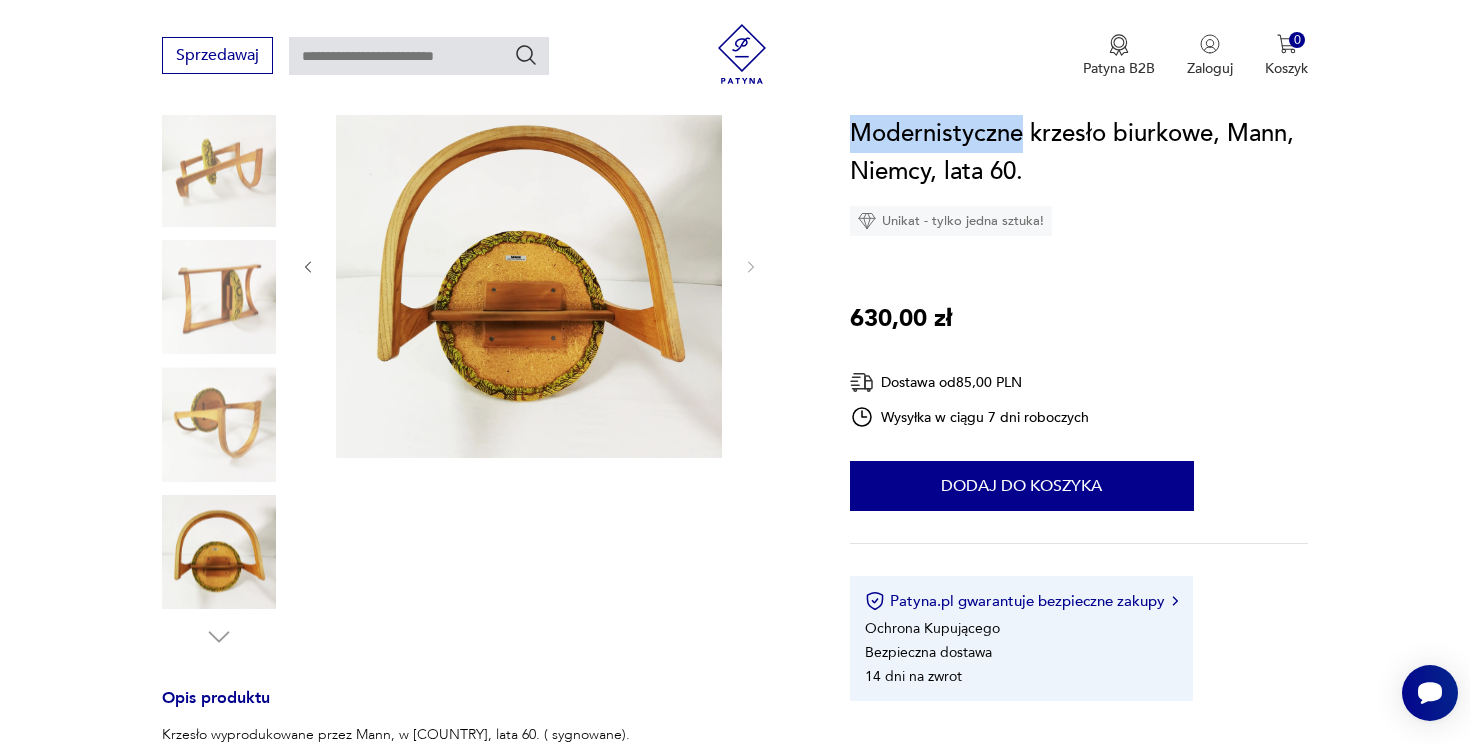 click on "Modernistyczne krzesło biurkowe, Mann, Niemcy, lata 60." at bounding box center (1079, 153) 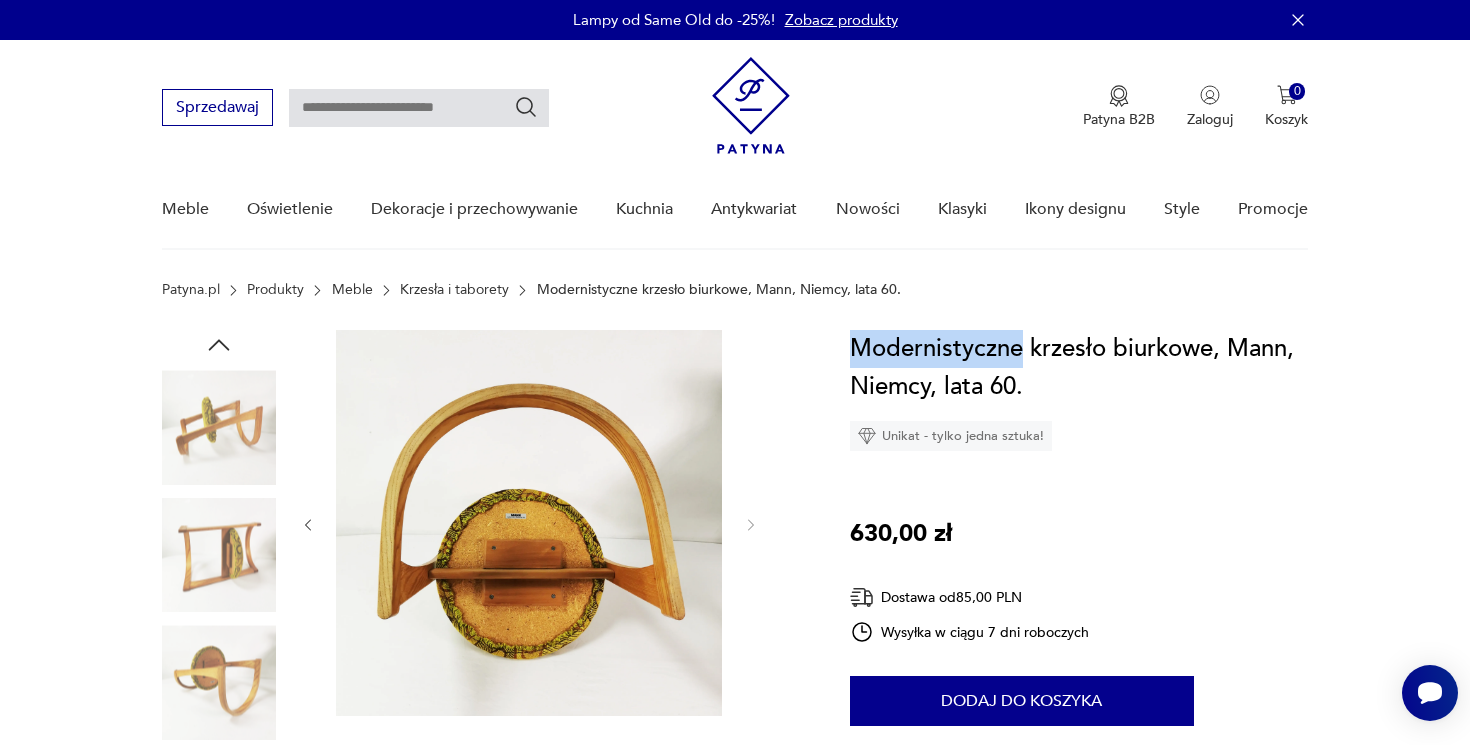 scroll, scrollTop: -1, scrollLeft: 0, axis: vertical 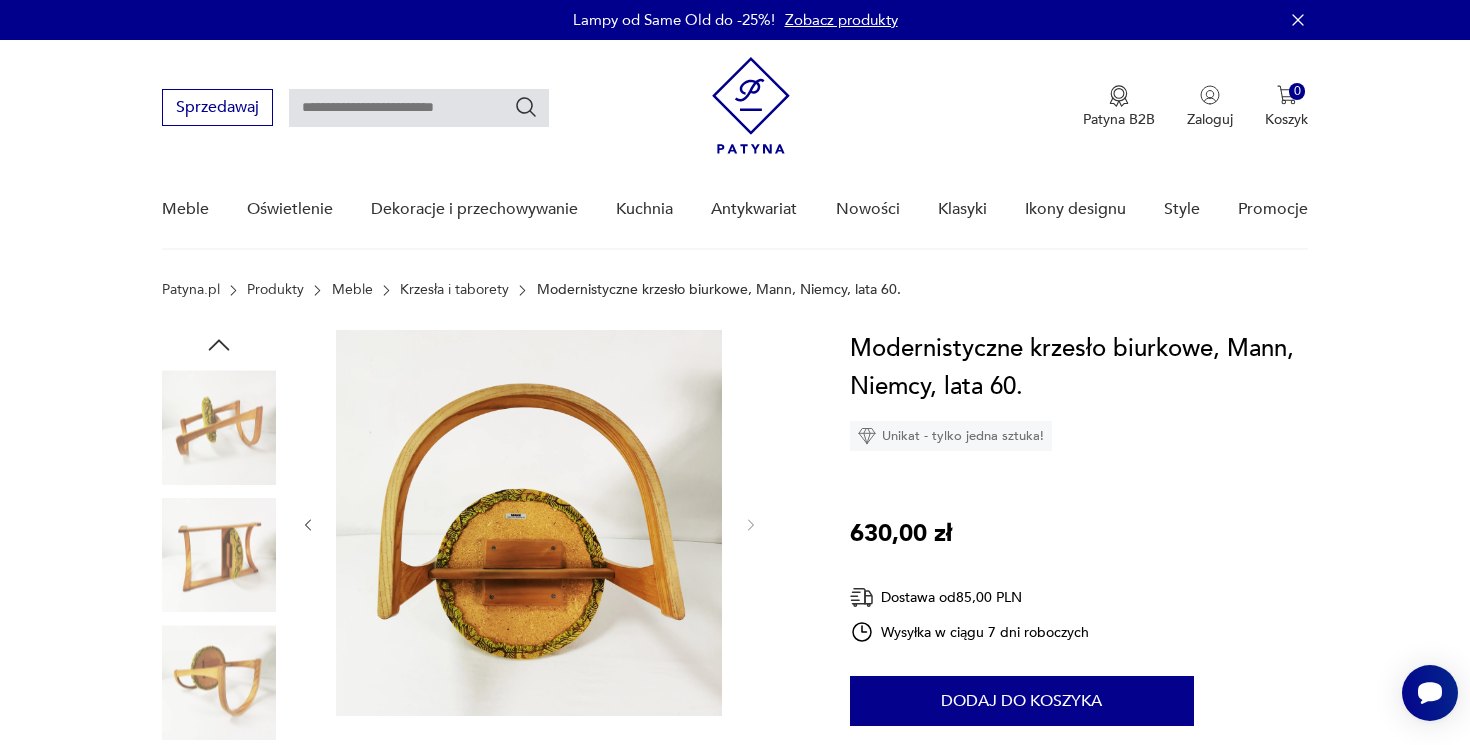 click at bounding box center [419, 108] 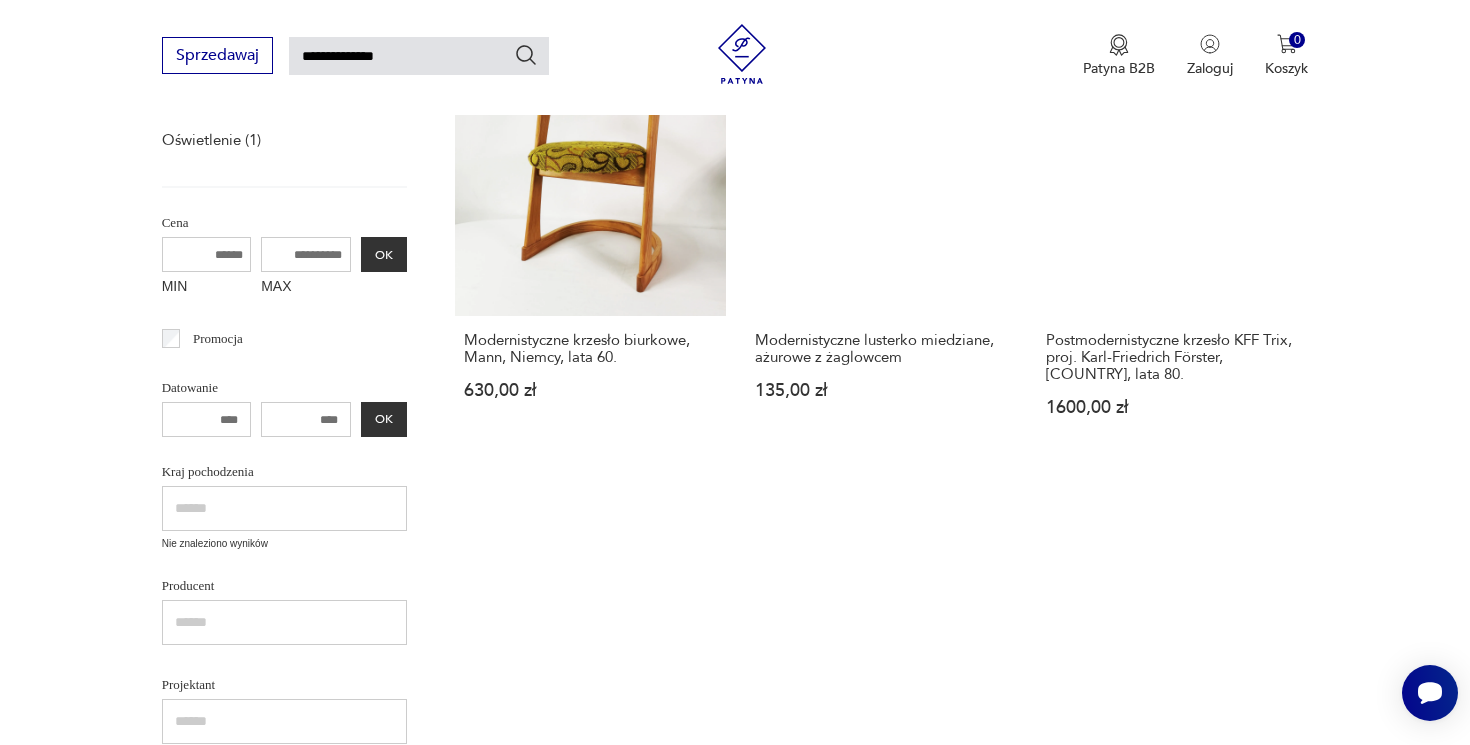 scroll, scrollTop: 17, scrollLeft: 0, axis: vertical 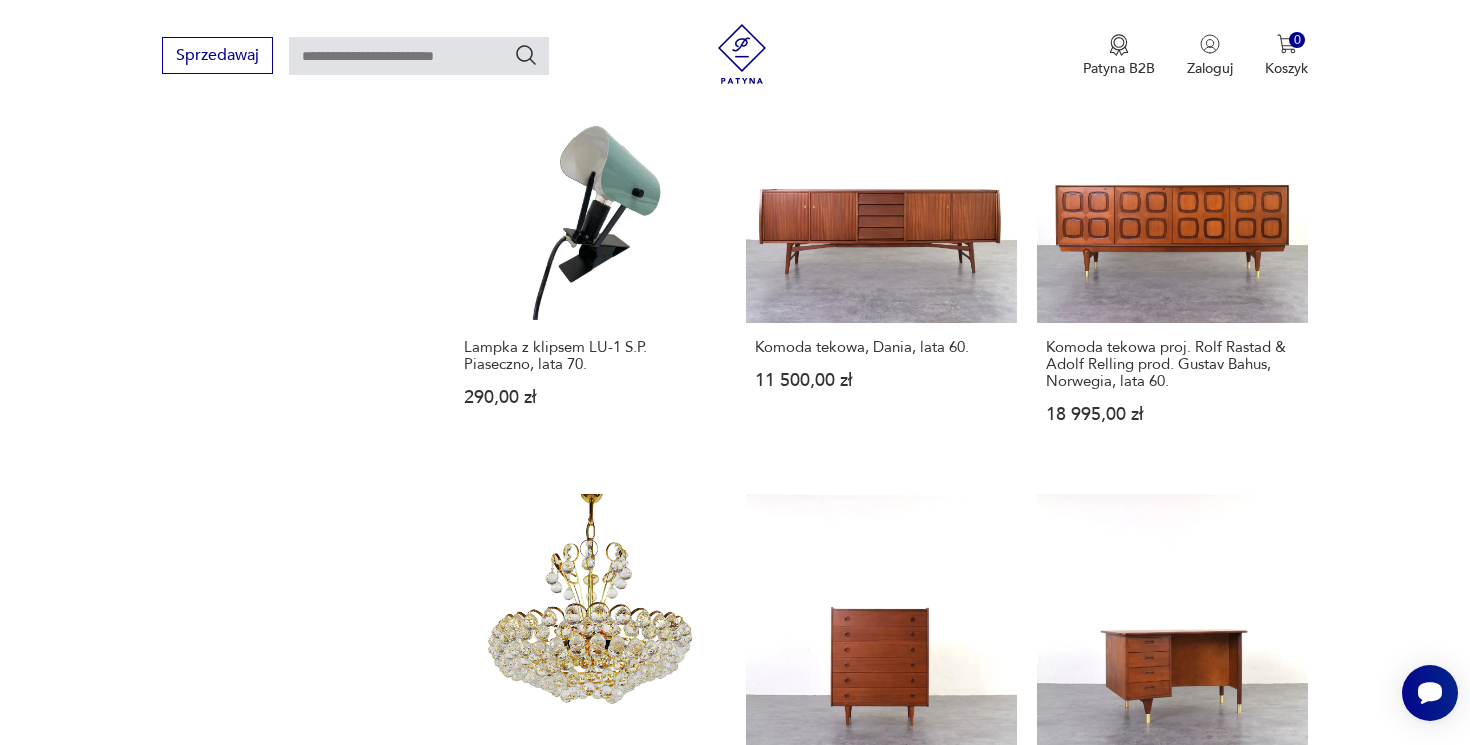 click on "7" at bounding box center [1064, 1383] 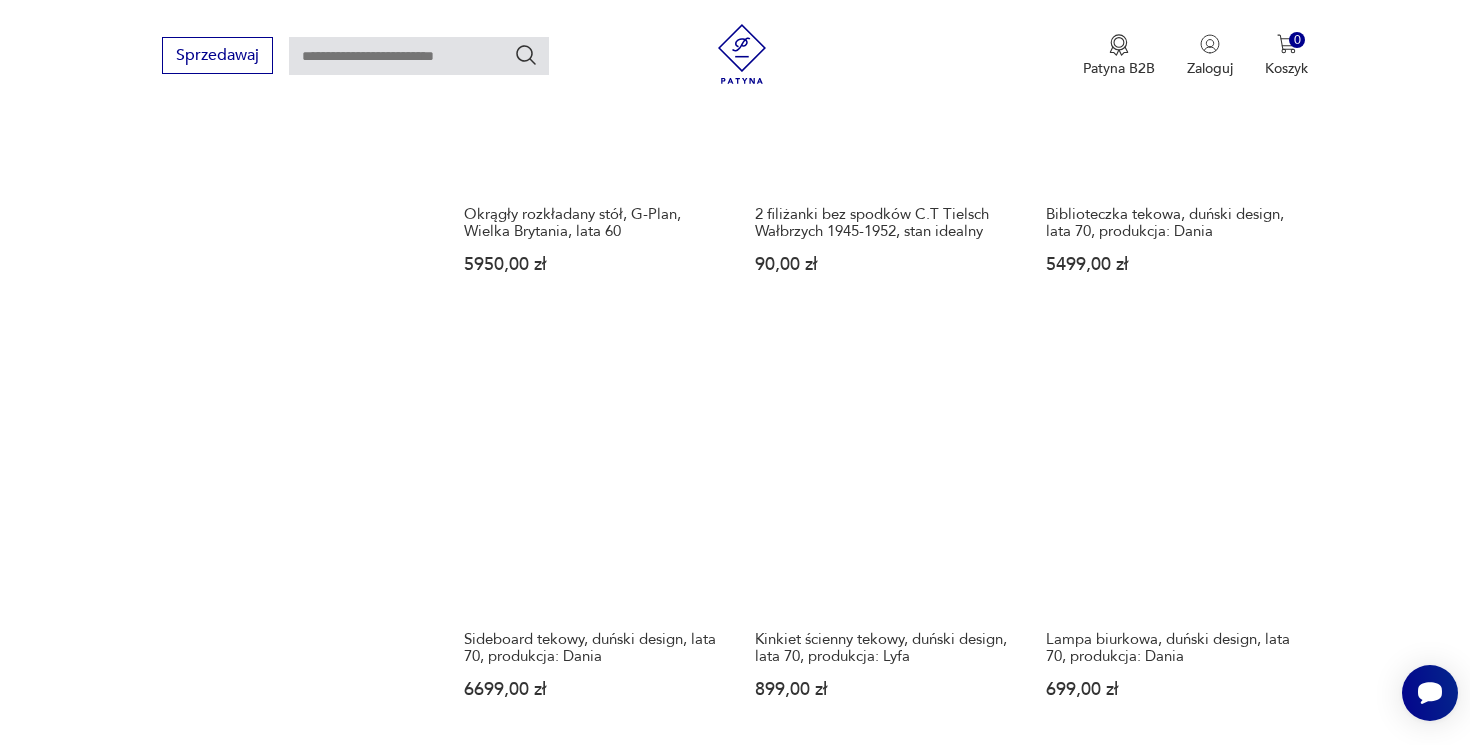 scroll, scrollTop: 1601, scrollLeft: 0, axis: vertical 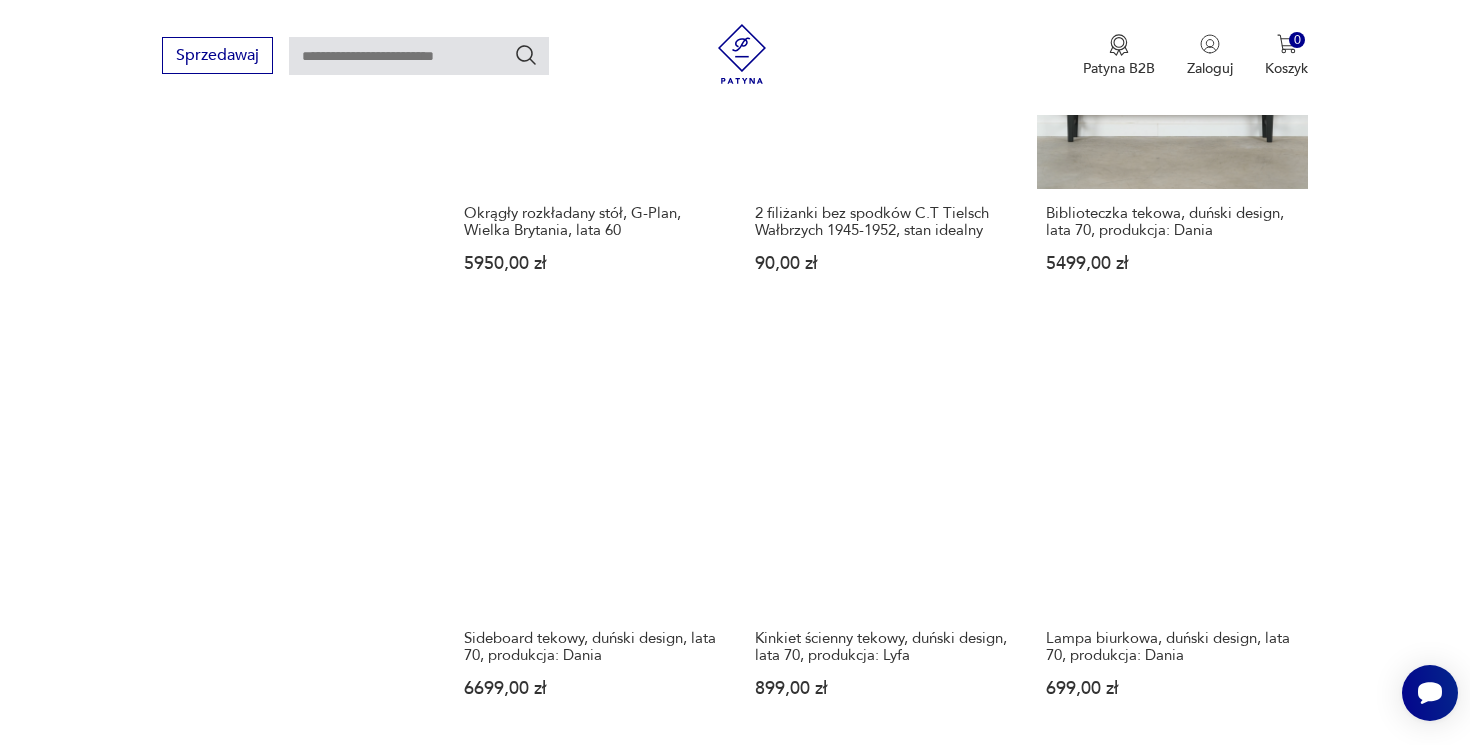 click on "8" at bounding box center (1064, 1691) 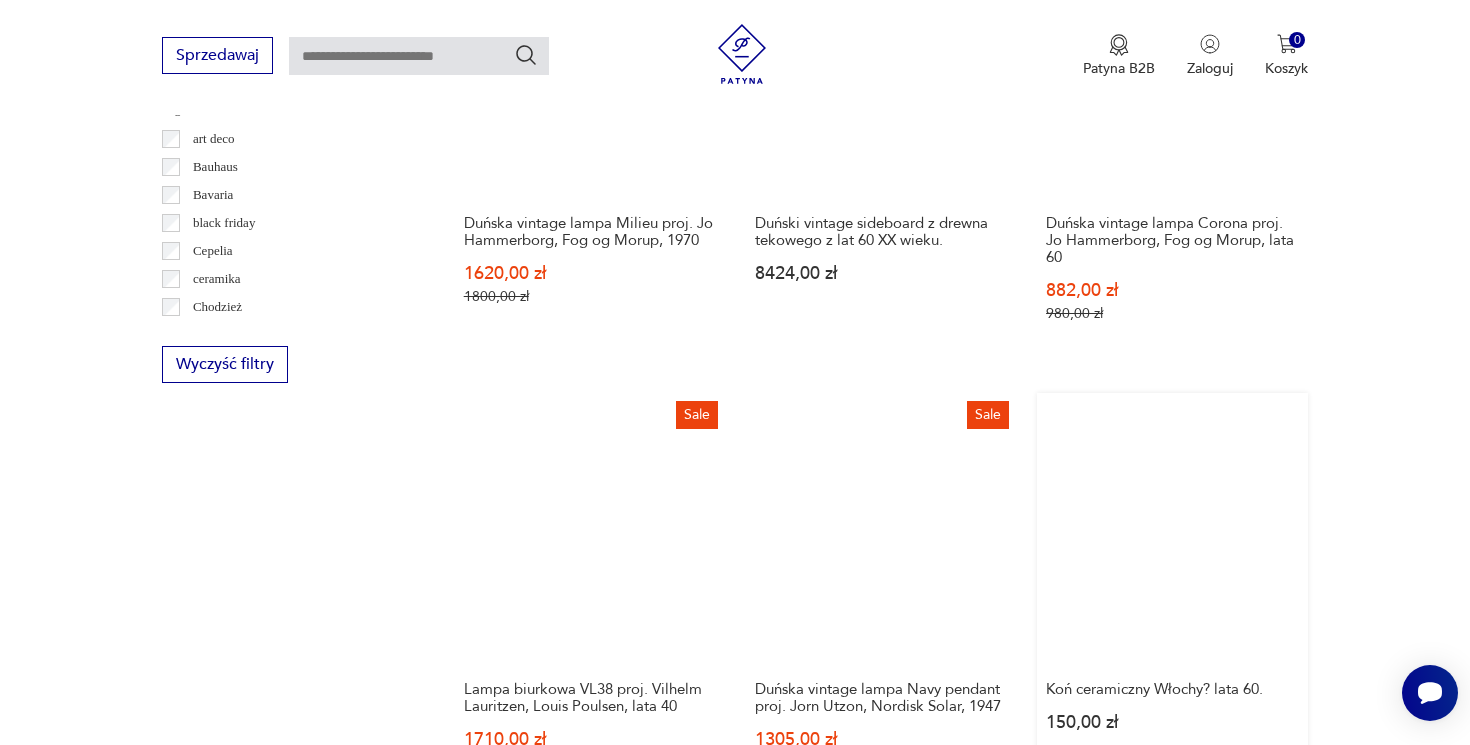 scroll, scrollTop: 0, scrollLeft: 0, axis: both 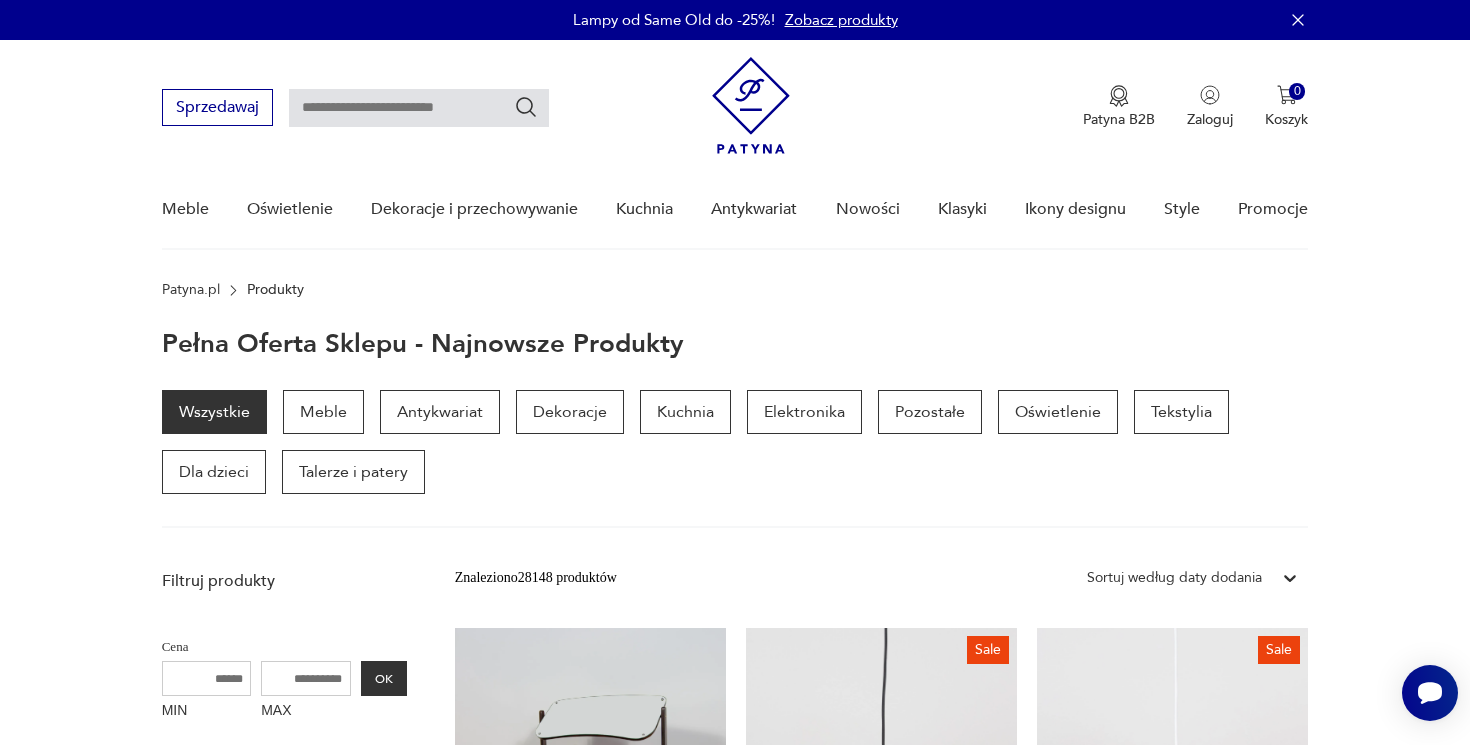 click at bounding box center [419, 108] 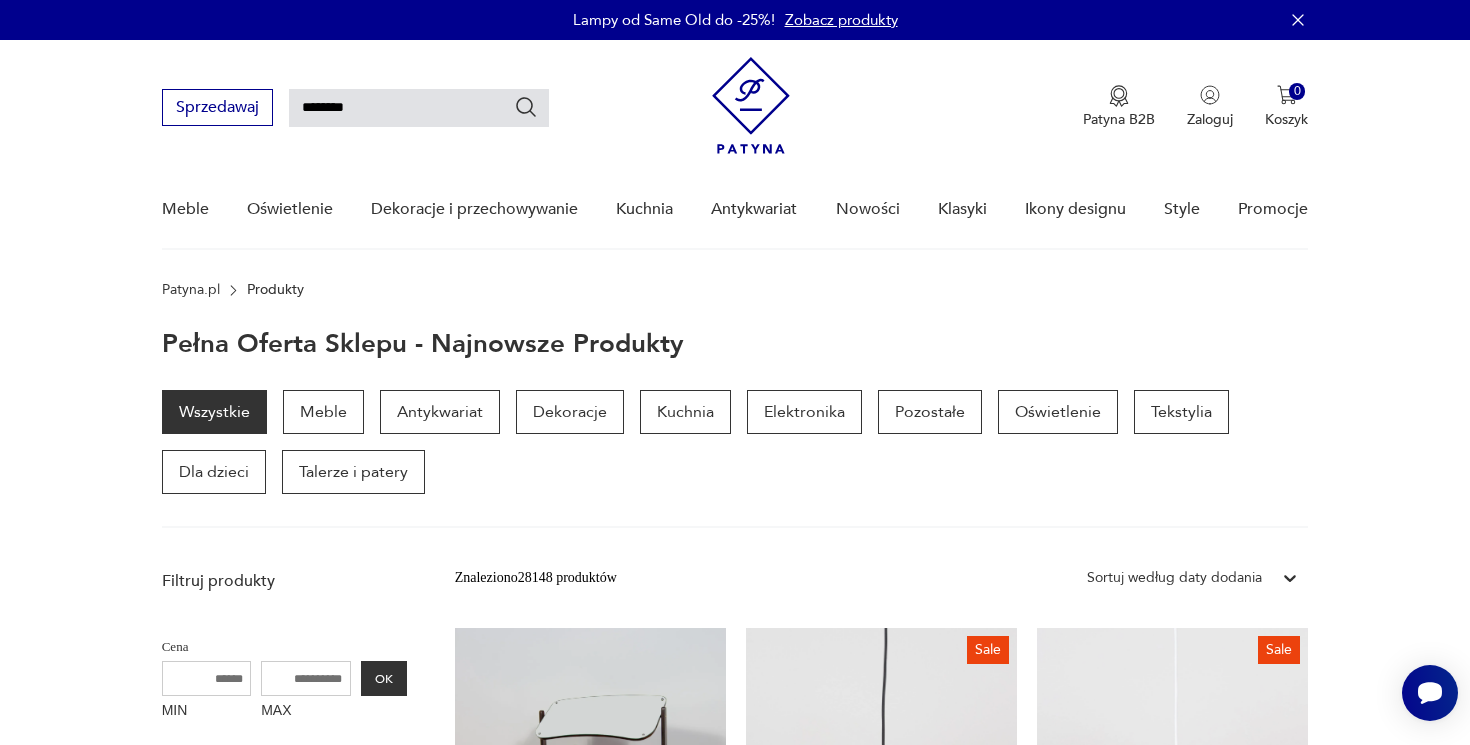 type on "********" 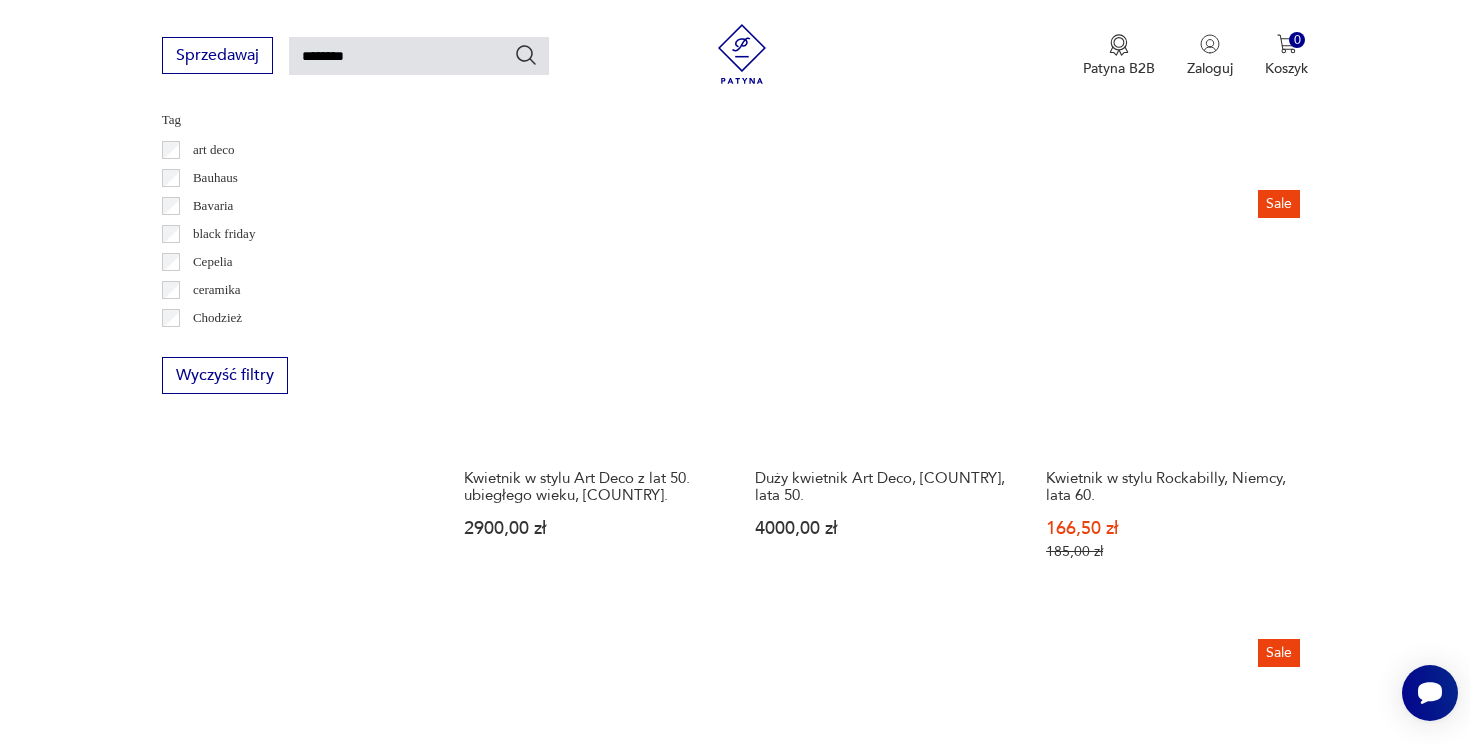 scroll, scrollTop: 989, scrollLeft: 0, axis: vertical 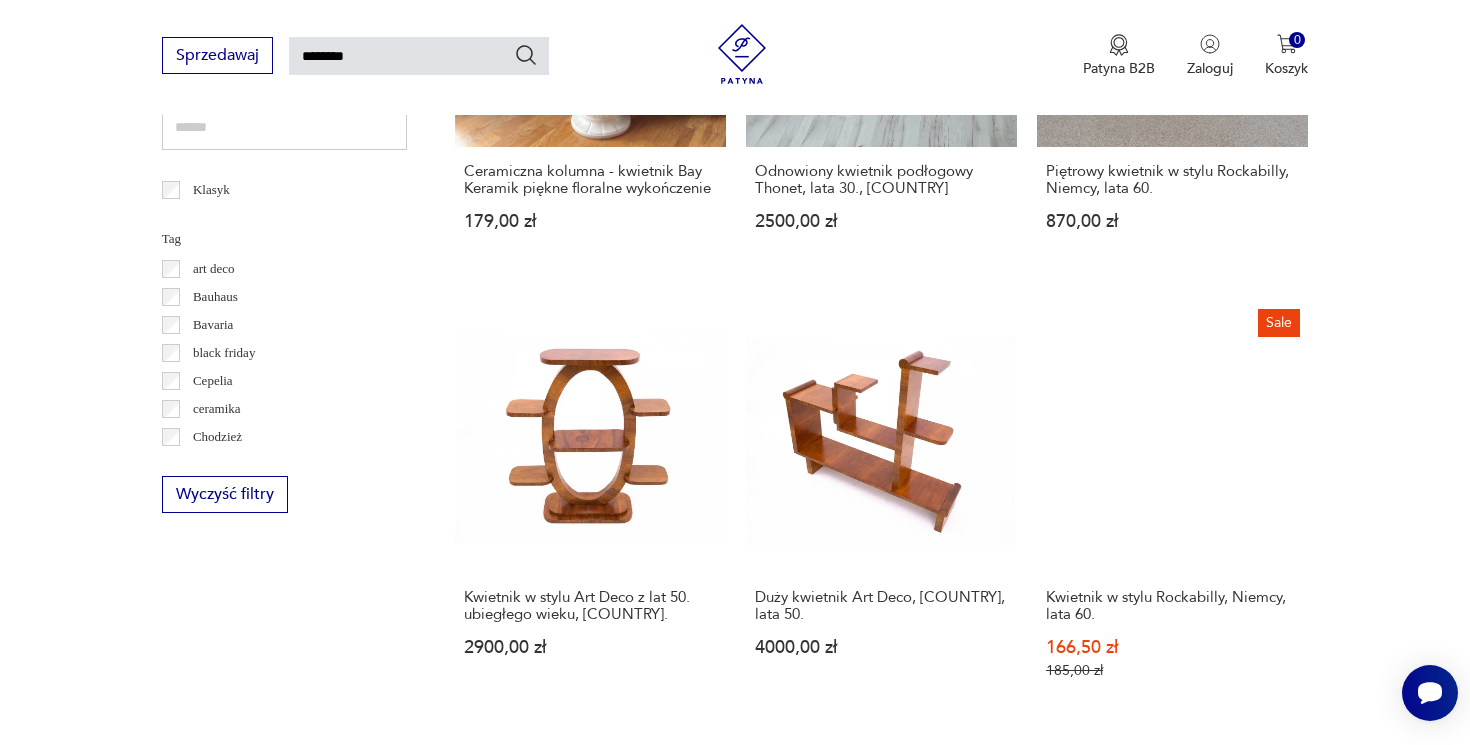 click on "Sale Kwietnik w stylu Rockabilly, [COUNTRY], lata 60. 126,00 zł 140,00 zł" at bounding box center [1172, 958] 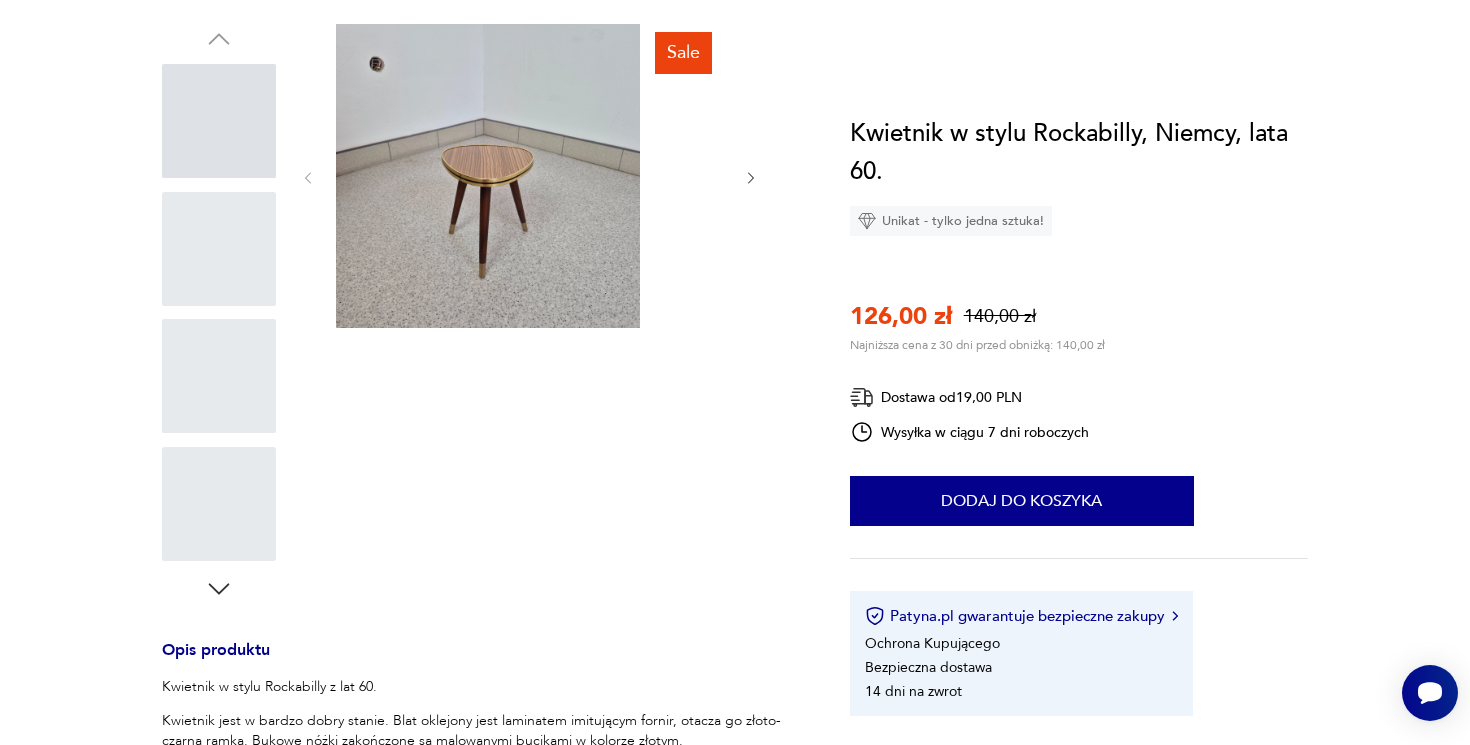 scroll, scrollTop: 0, scrollLeft: 0, axis: both 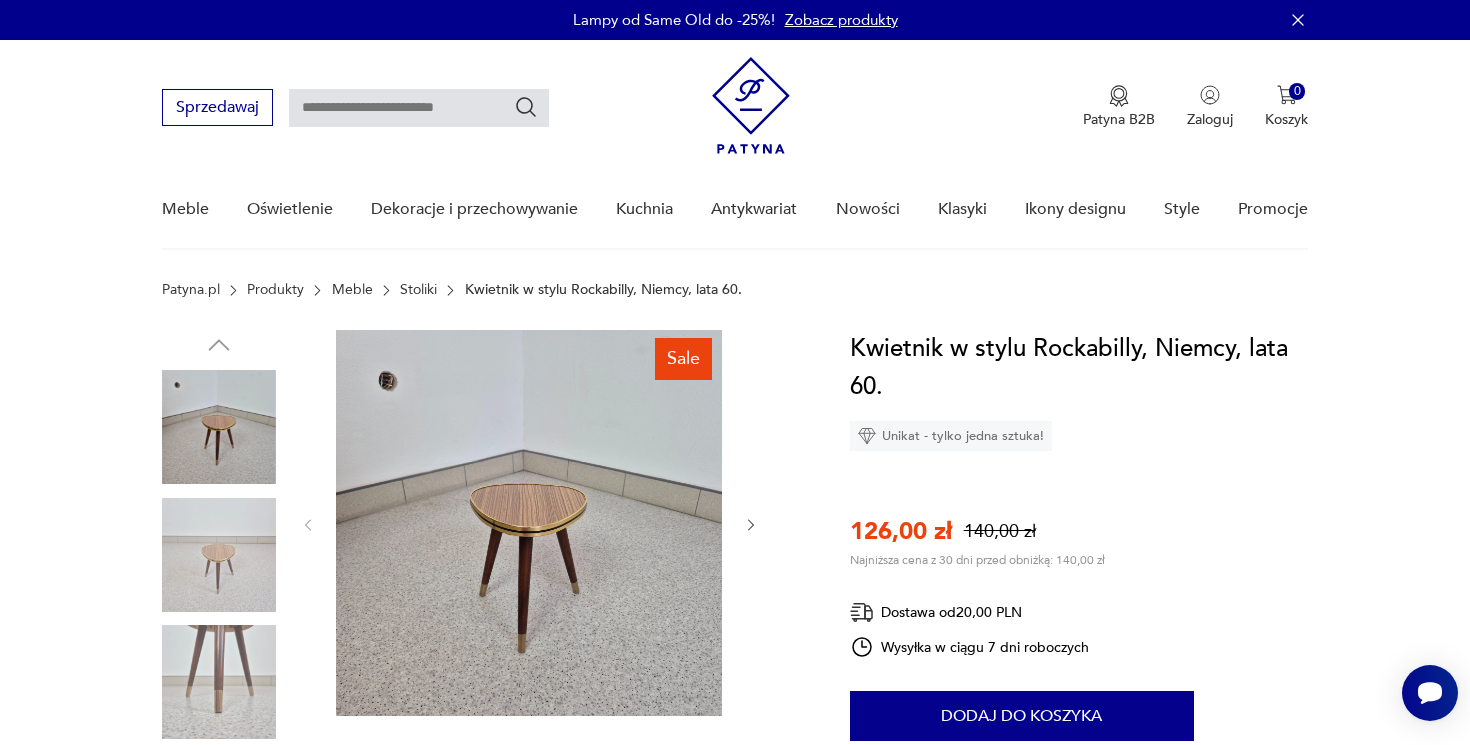 click at bounding box center (219, 555) 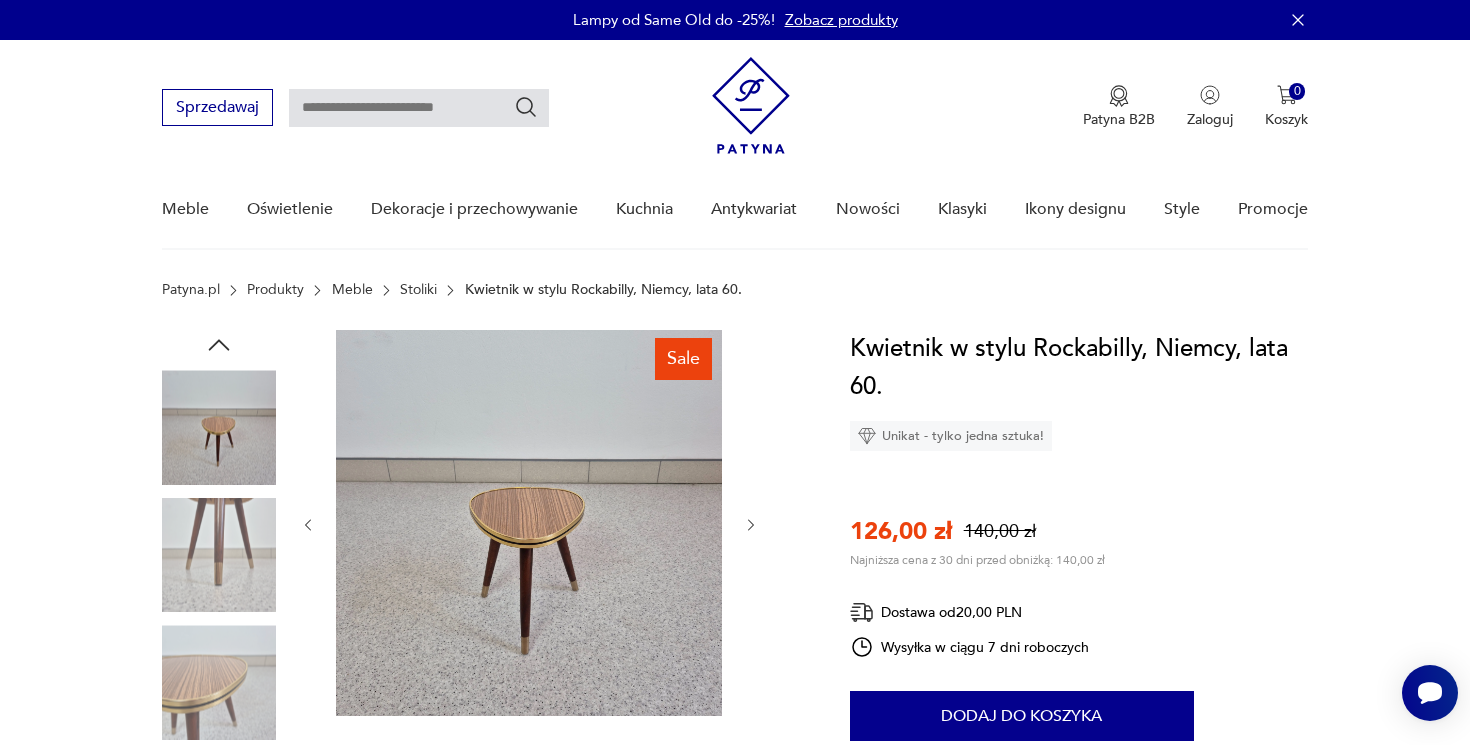 click at bounding box center (219, 555) 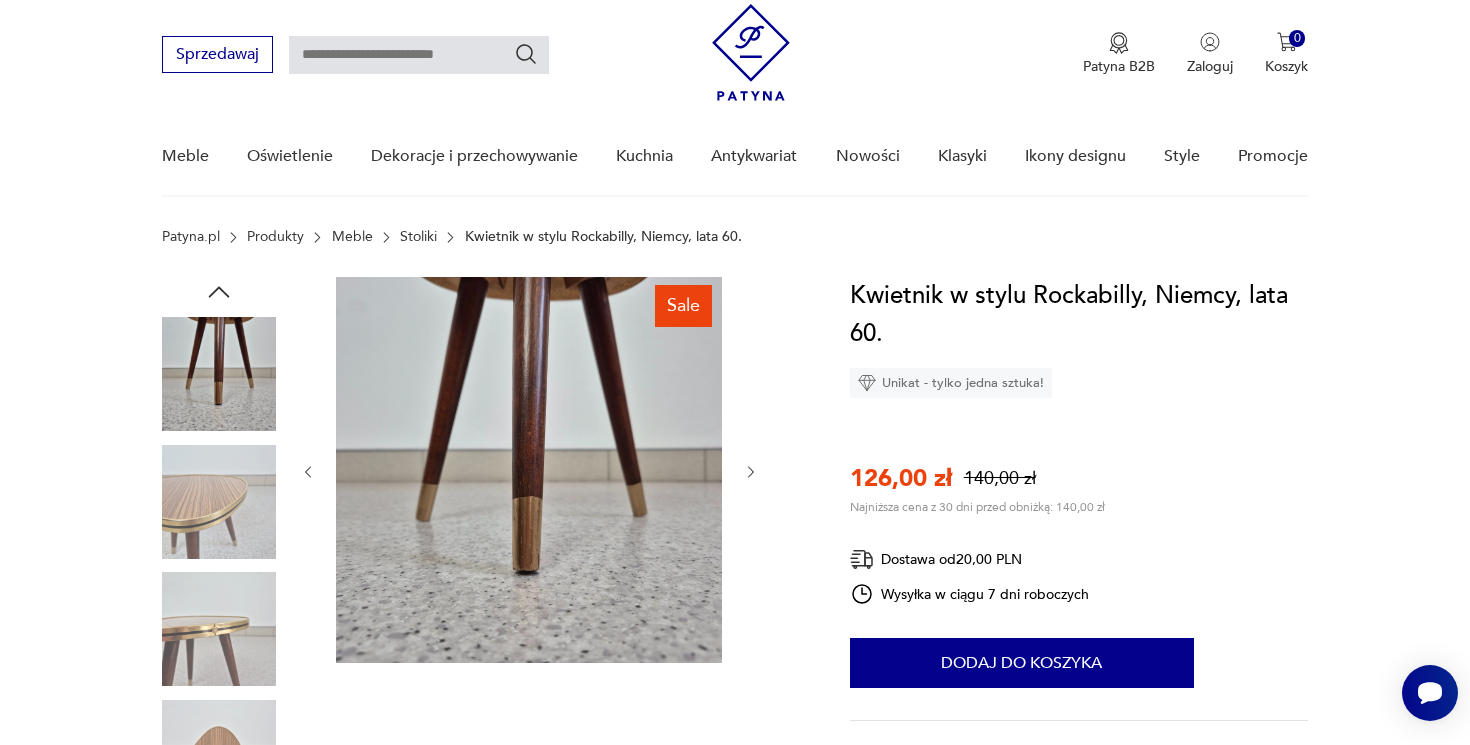 scroll, scrollTop: 67, scrollLeft: 0, axis: vertical 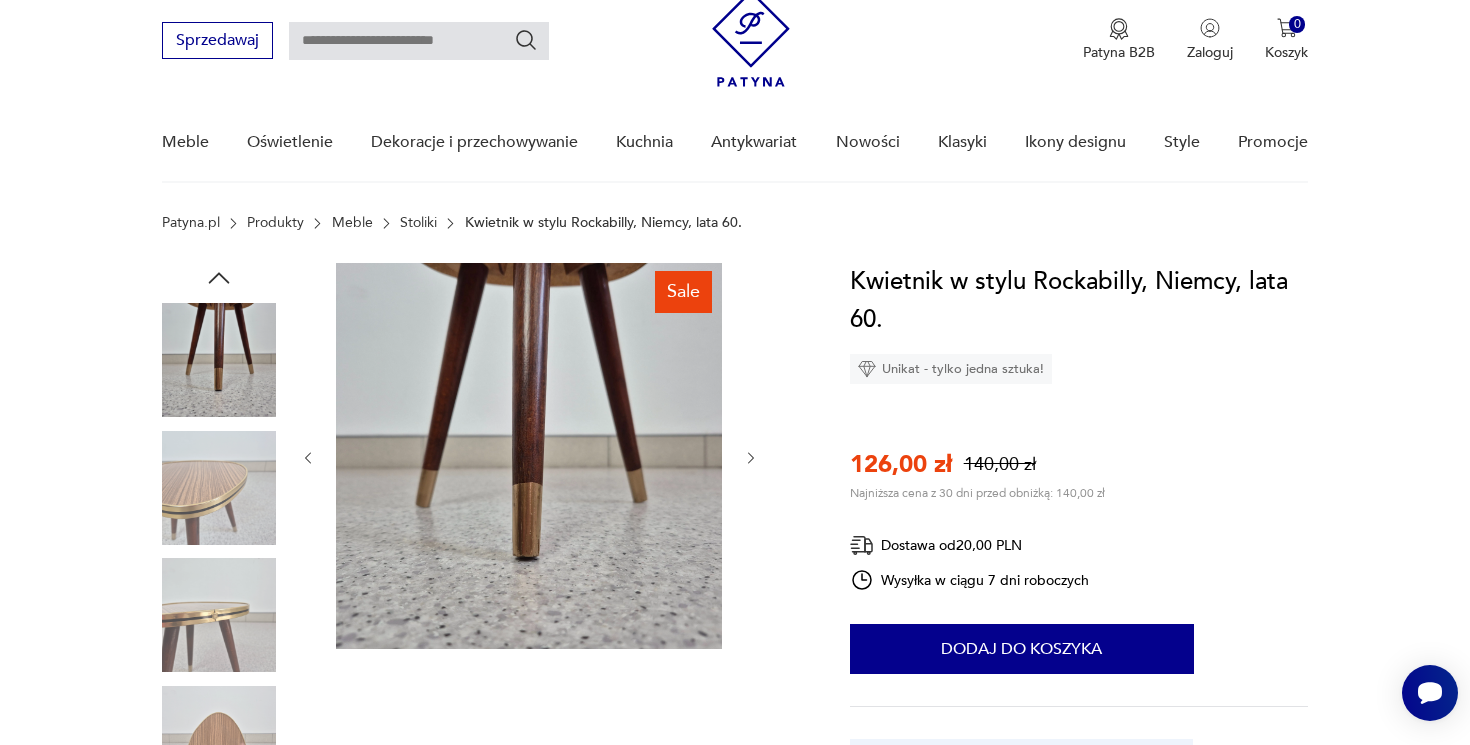 click at bounding box center [219, 488] 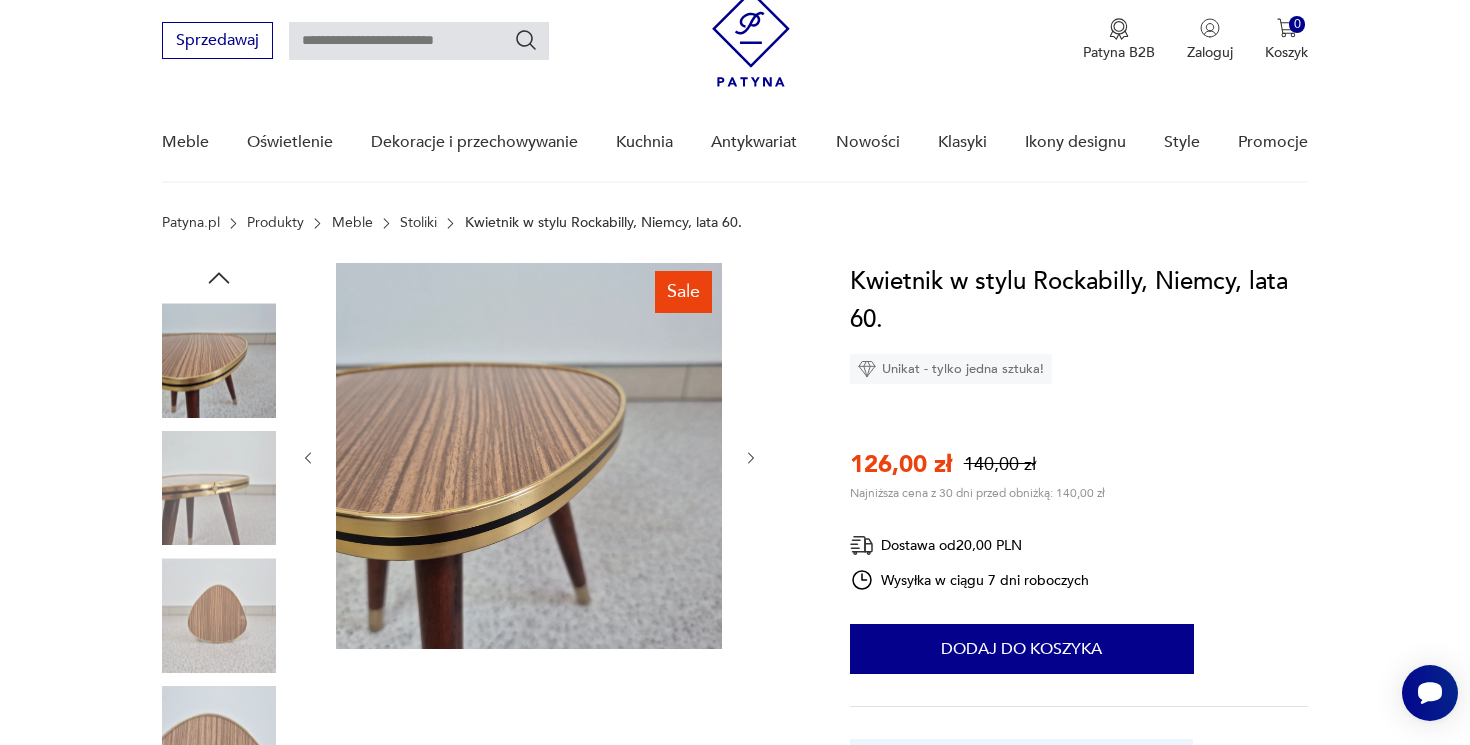 click at bounding box center (0, 0) 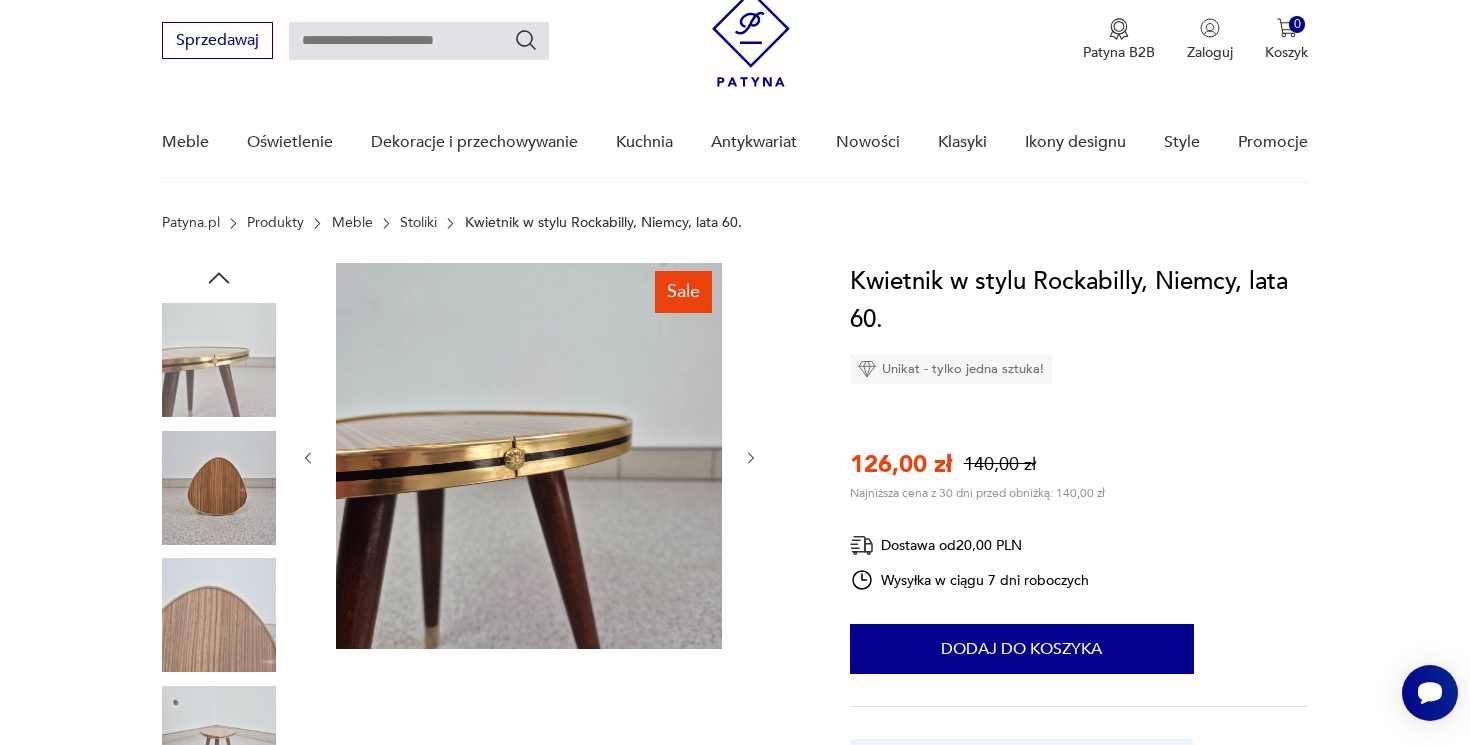 click at bounding box center (0, 0) 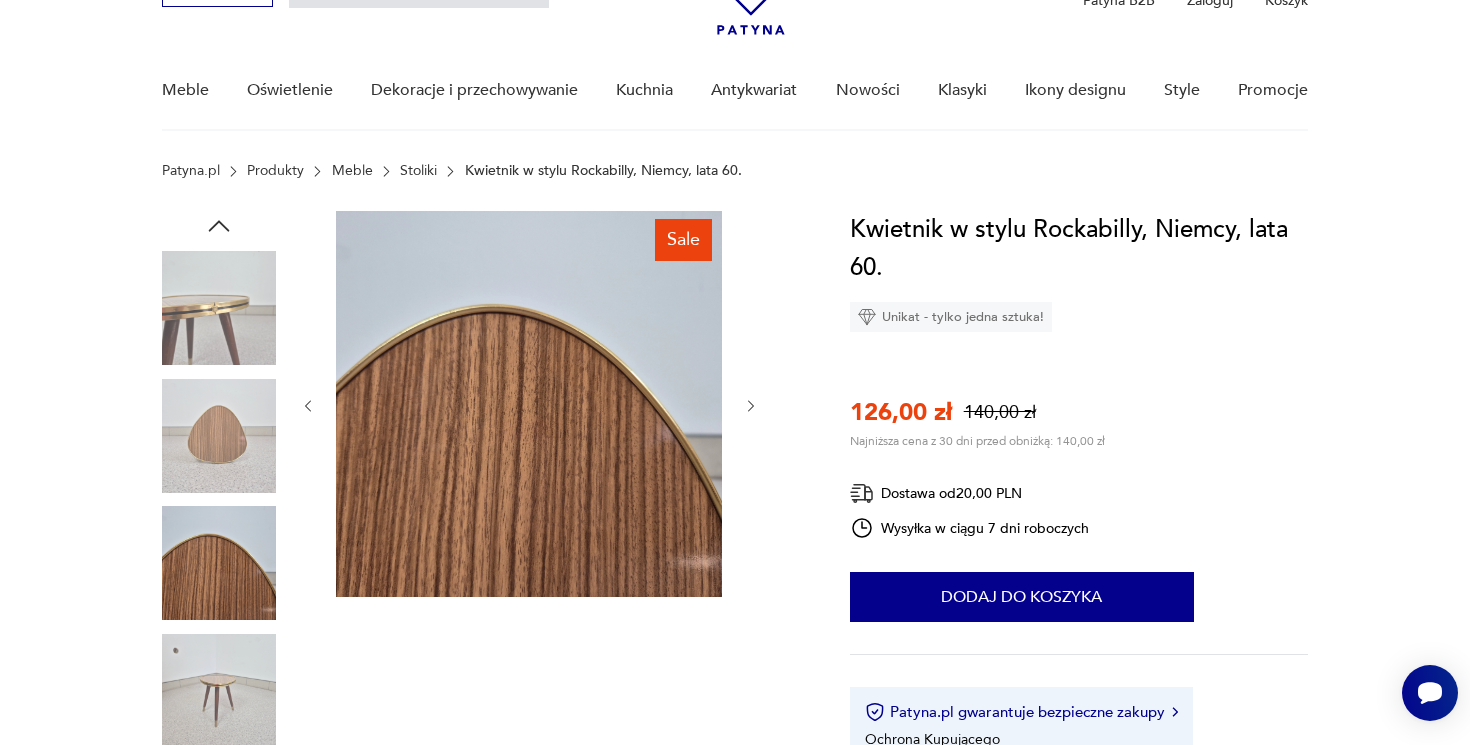 scroll, scrollTop: 144, scrollLeft: 0, axis: vertical 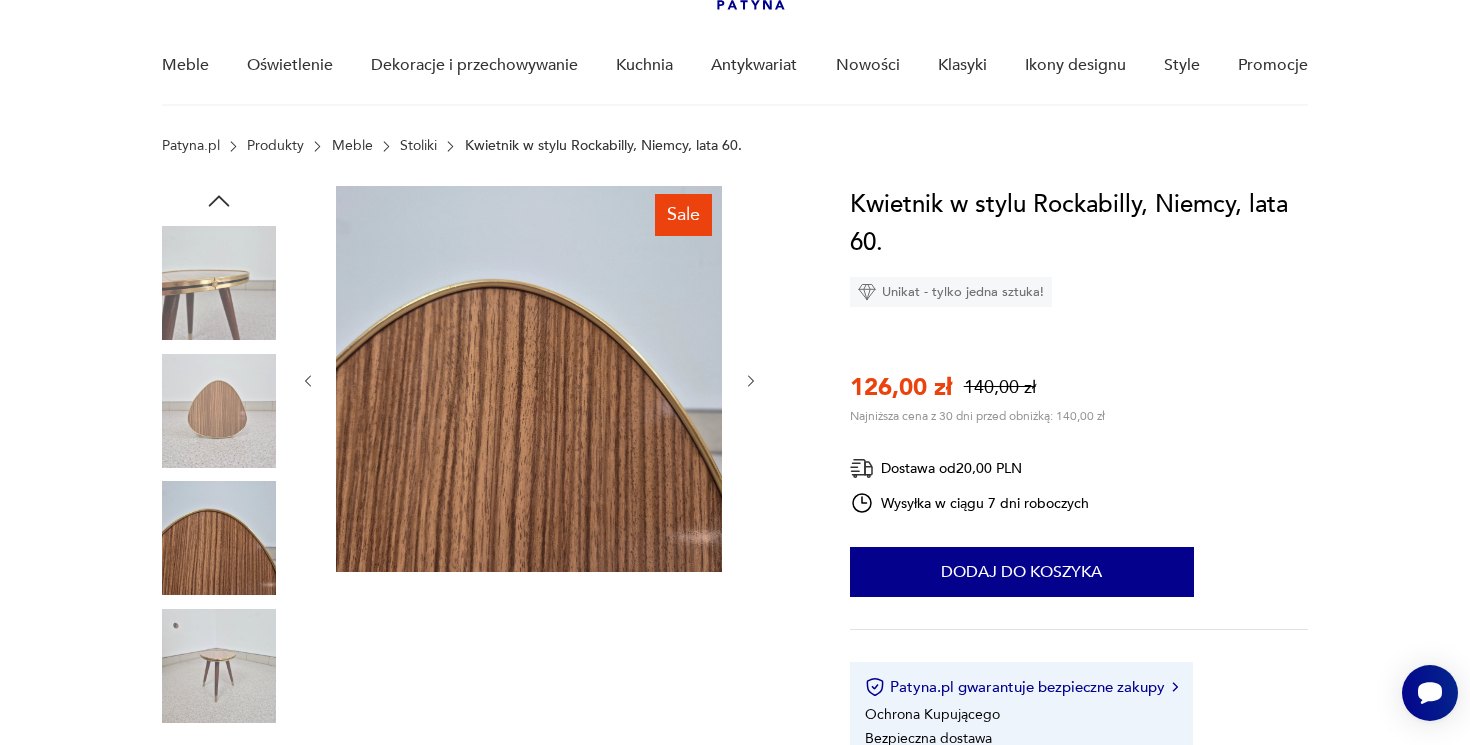 click at bounding box center [0, 0] 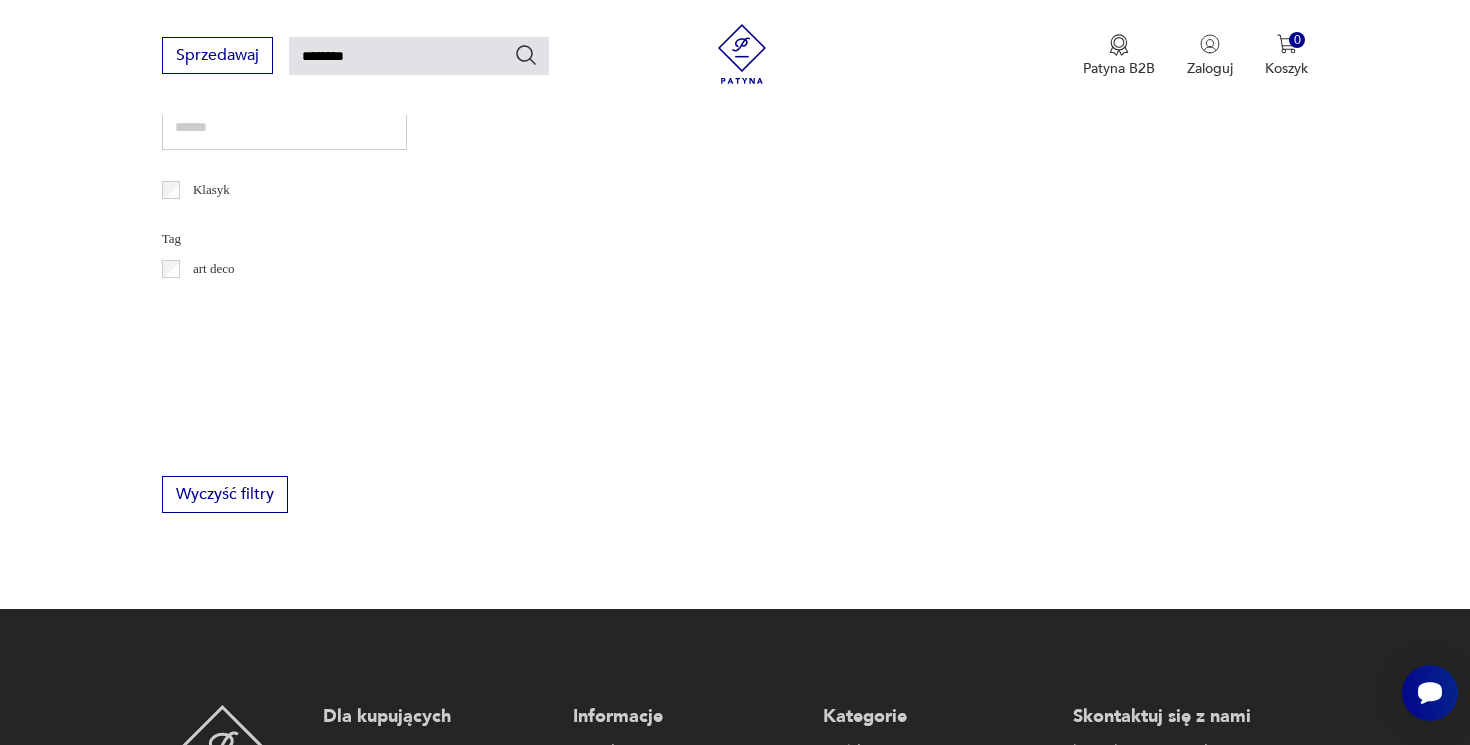 scroll, scrollTop: 306, scrollLeft: 0, axis: vertical 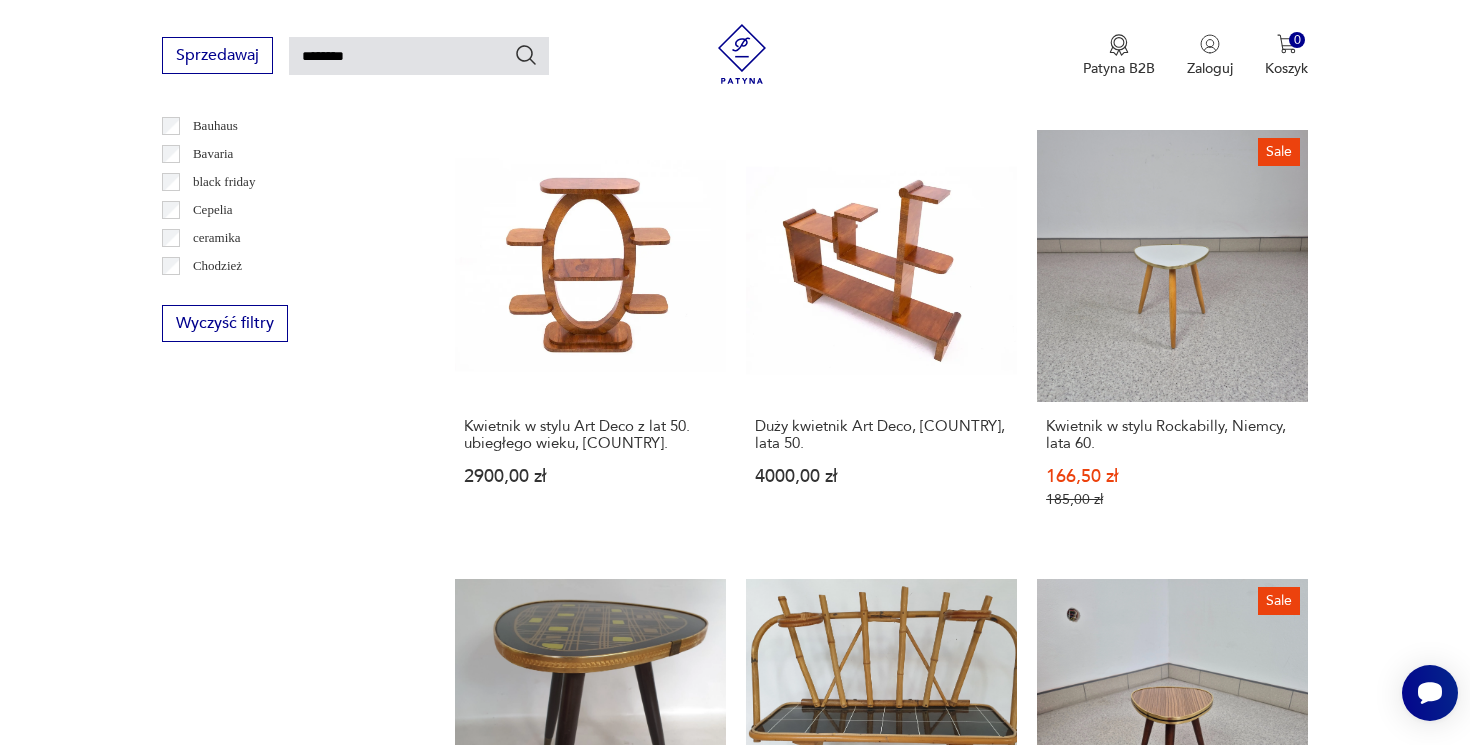 click on "Kwietnik z lat 50. 450,00 zł" at bounding box center [590, 1657] 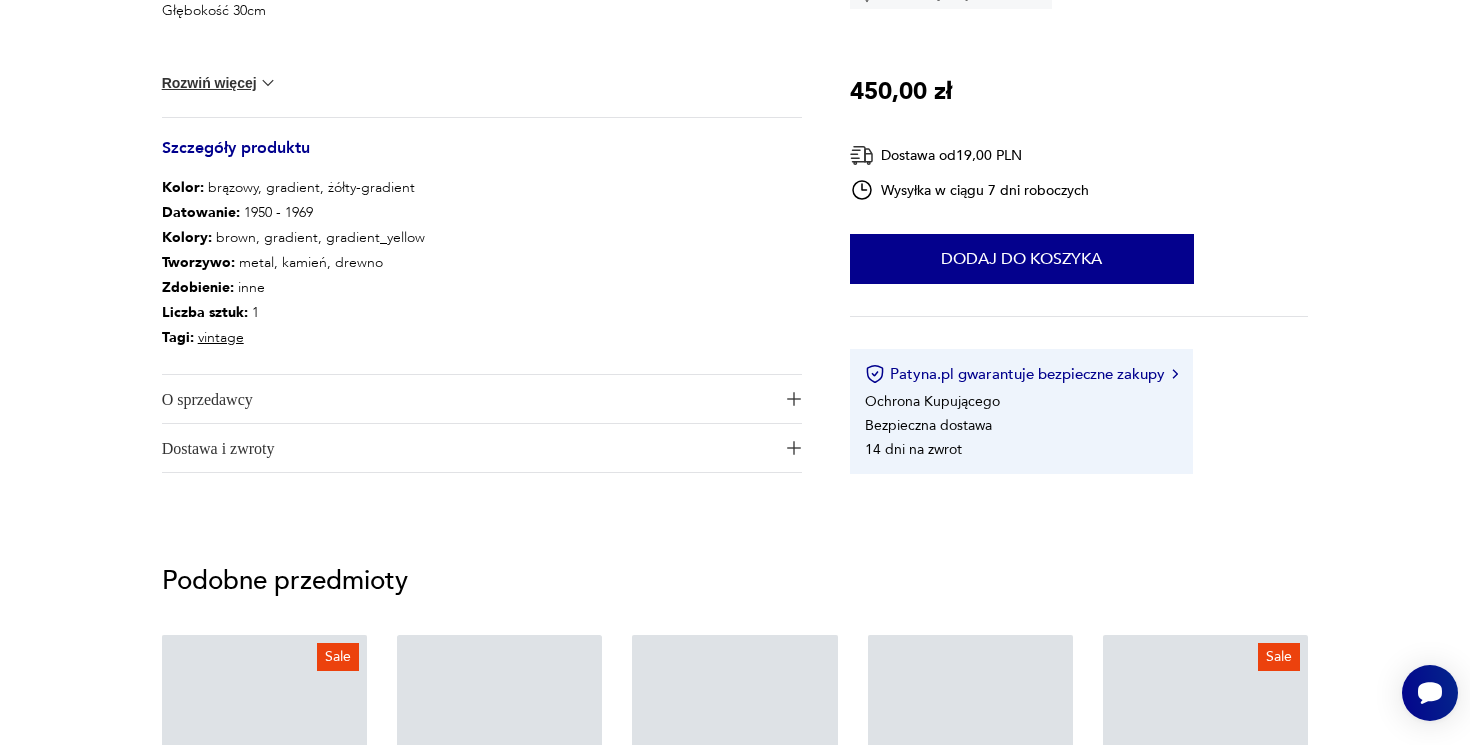 scroll, scrollTop: 0, scrollLeft: 0, axis: both 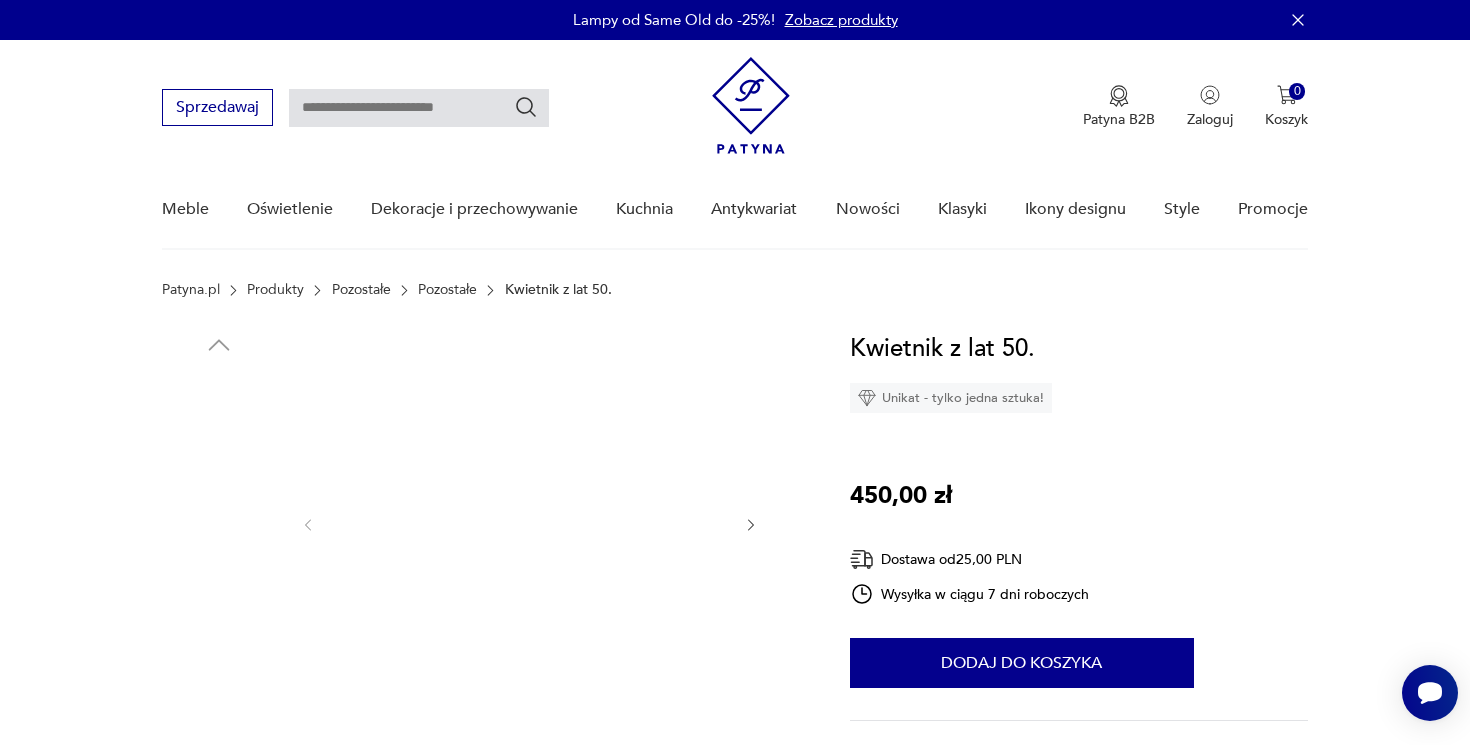click at bounding box center [219, 555] 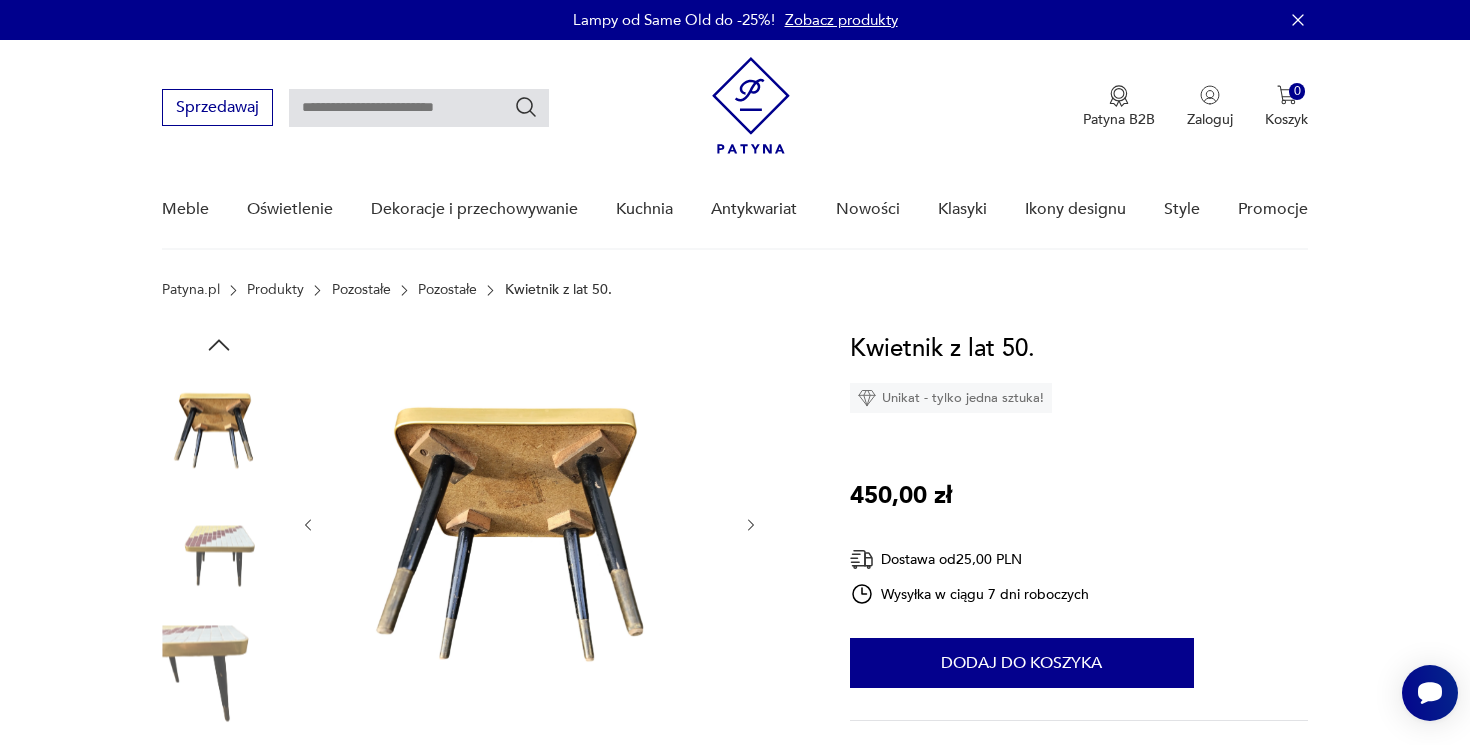 click at bounding box center [0, 0] 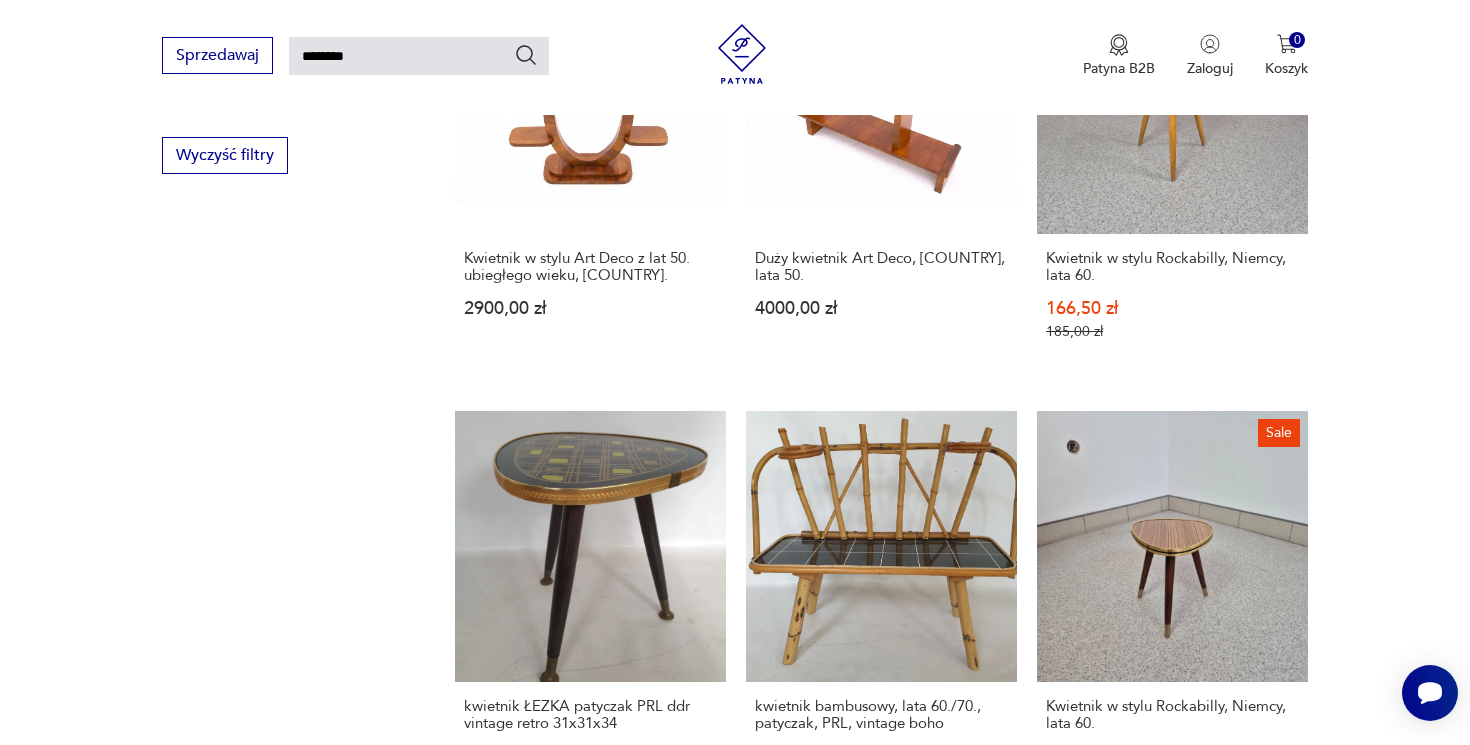 scroll, scrollTop: 1336, scrollLeft: 0, axis: vertical 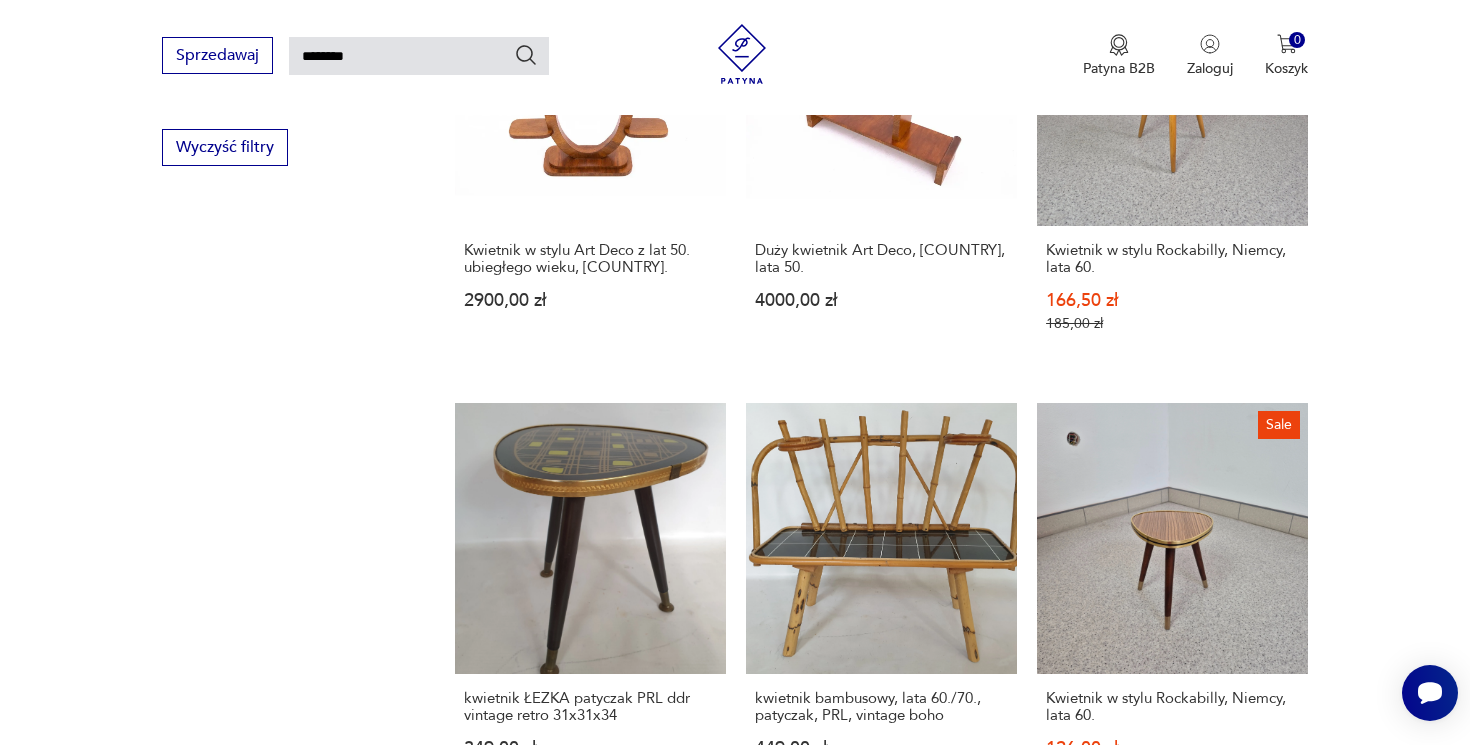 click on "Komplet trzech kwietników, duński design, lata 70., produkcja: [COUNTRY] 999,00 zł" at bounding box center (881, 1056) 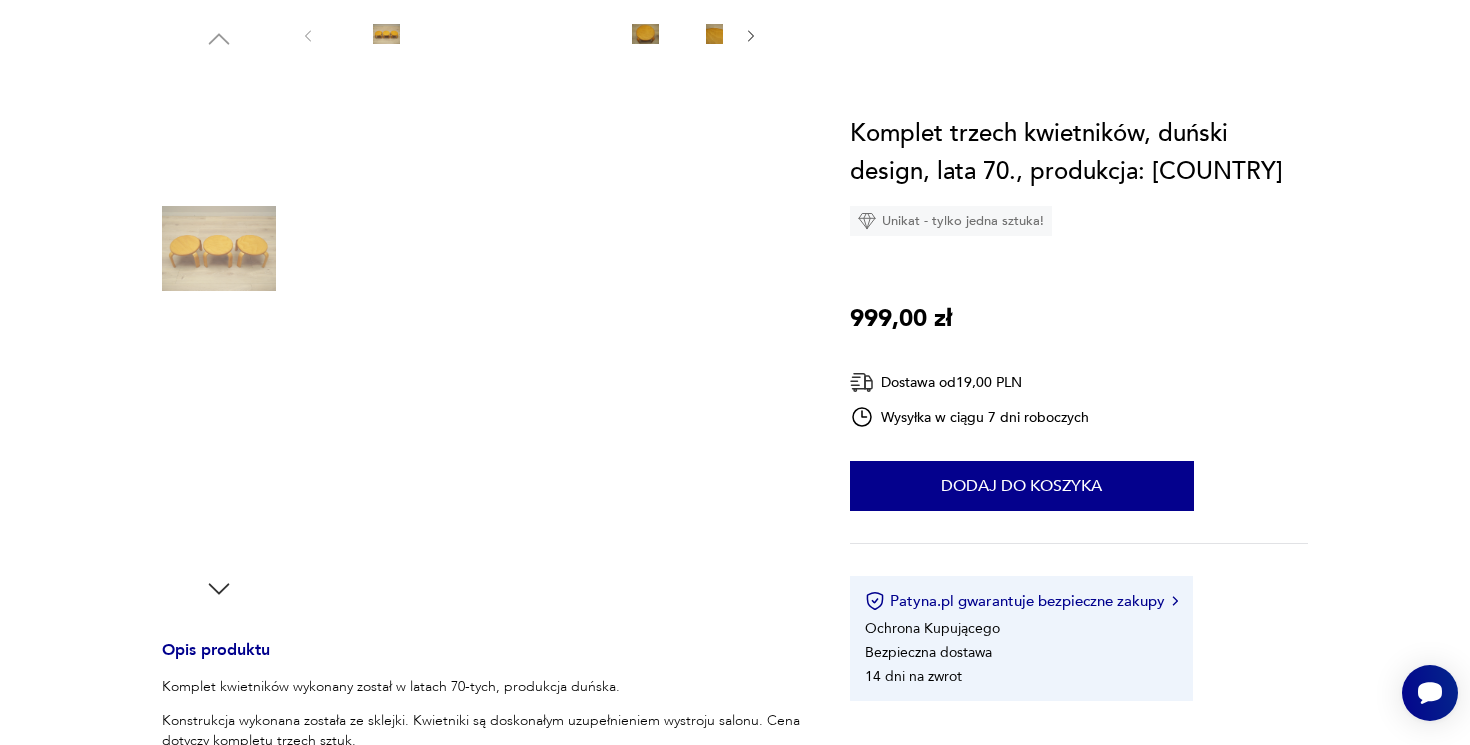 scroll, scrollTop: 0, scrollLeft: 0, axis: both 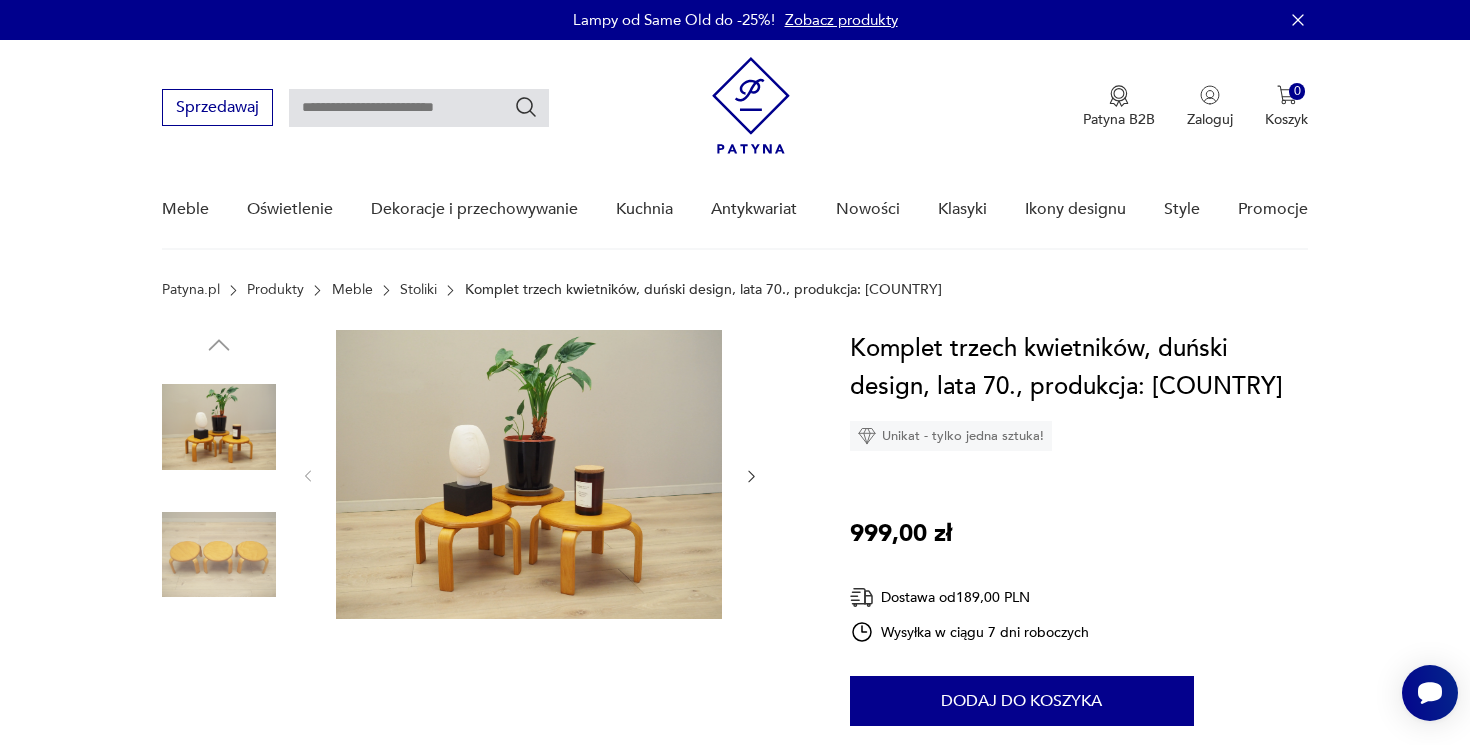 click at bounding box center [219, 555] 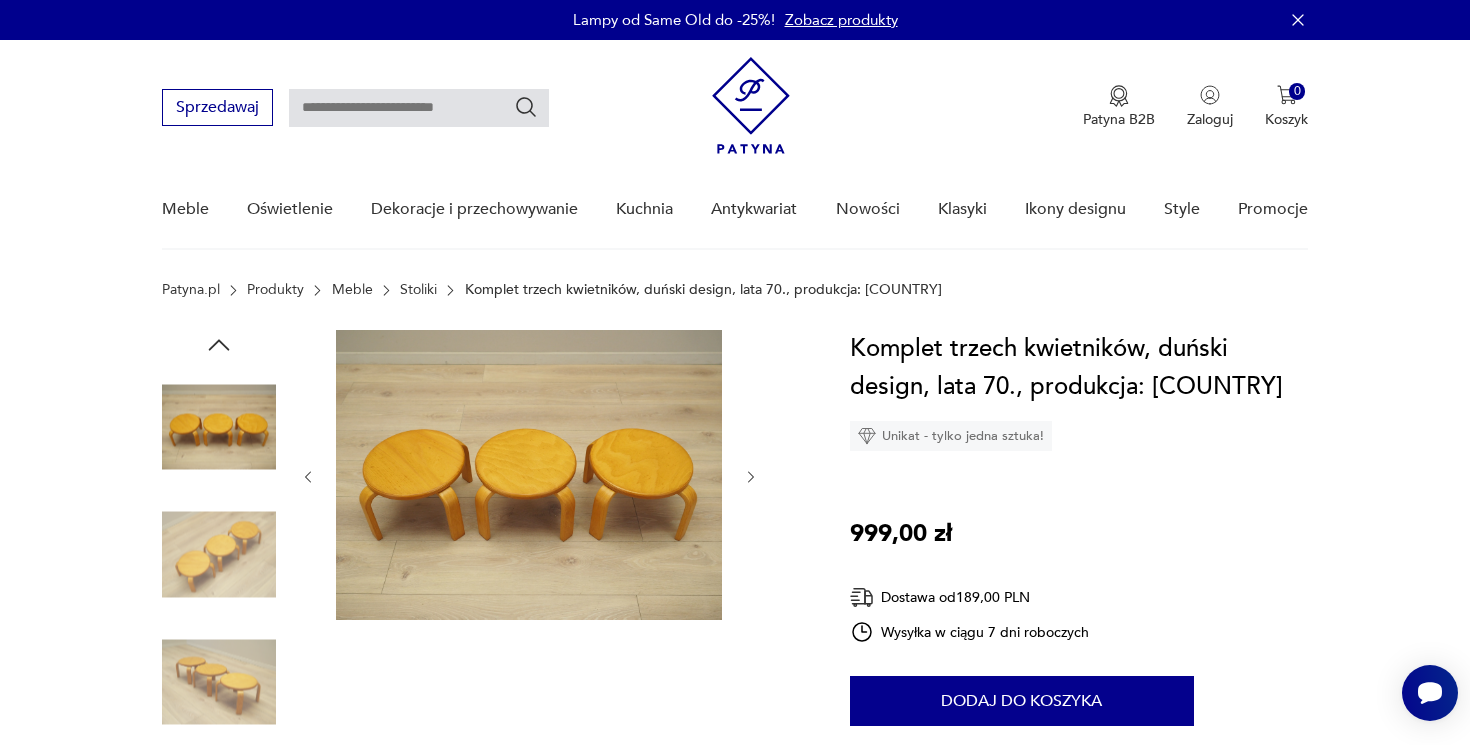click at bounding box center [219, 555] 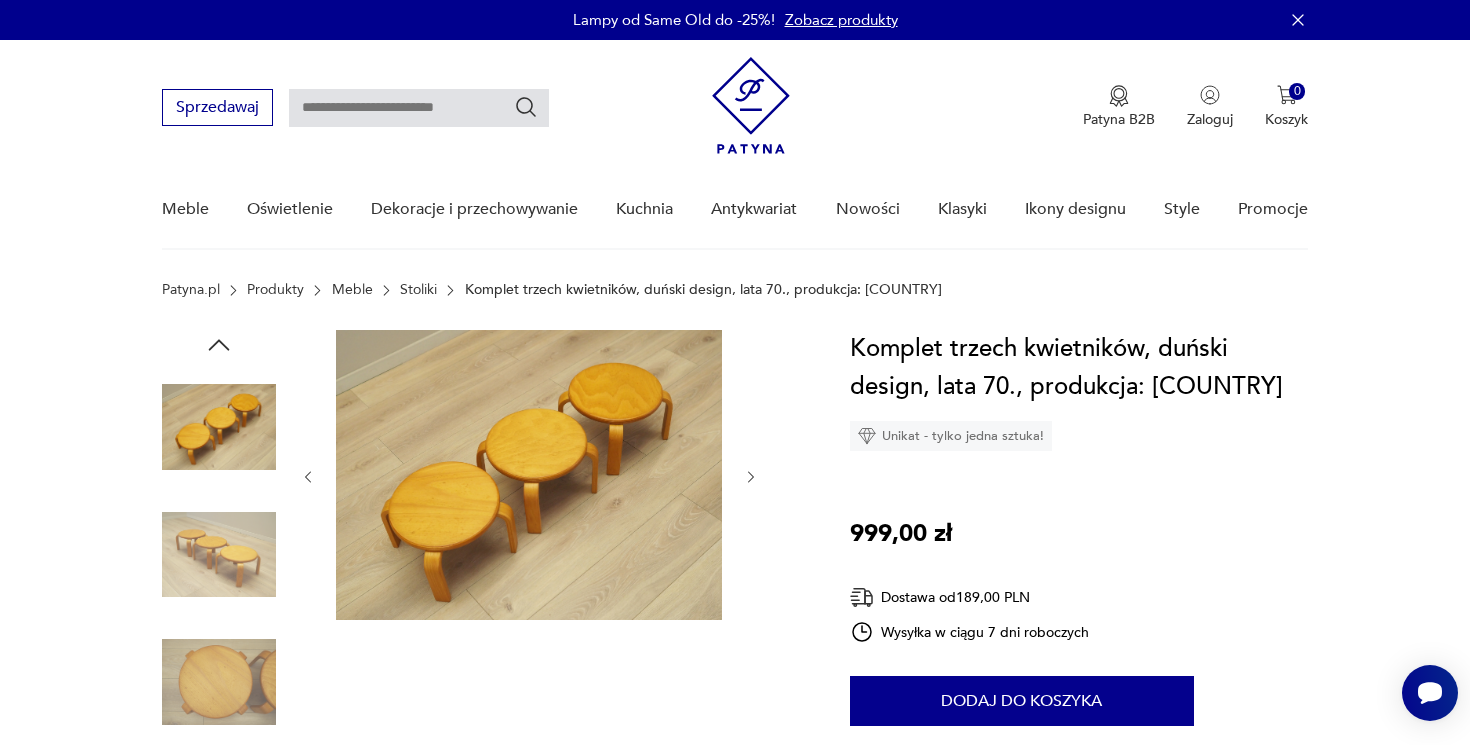 click at bounding box center [219, 555] 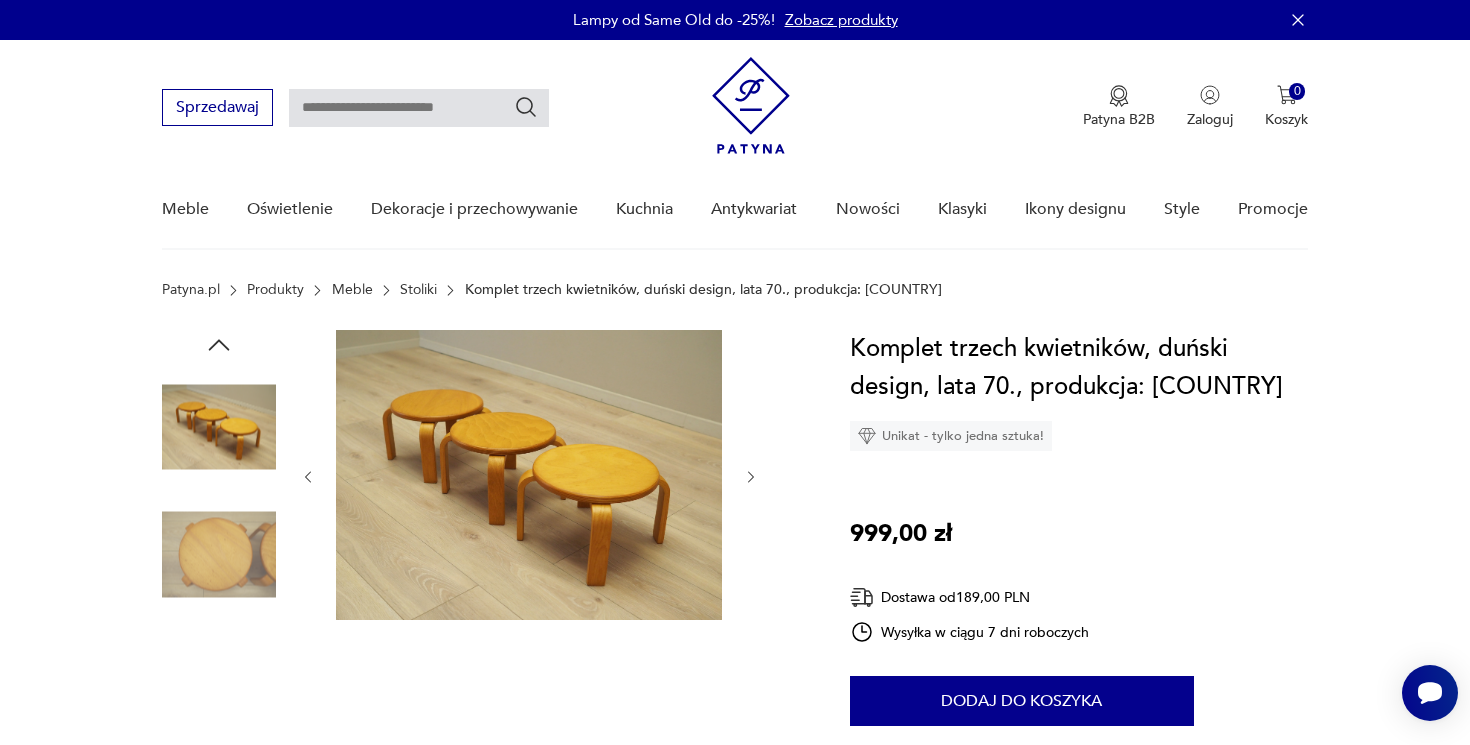 click at bounding box center (0, 0) 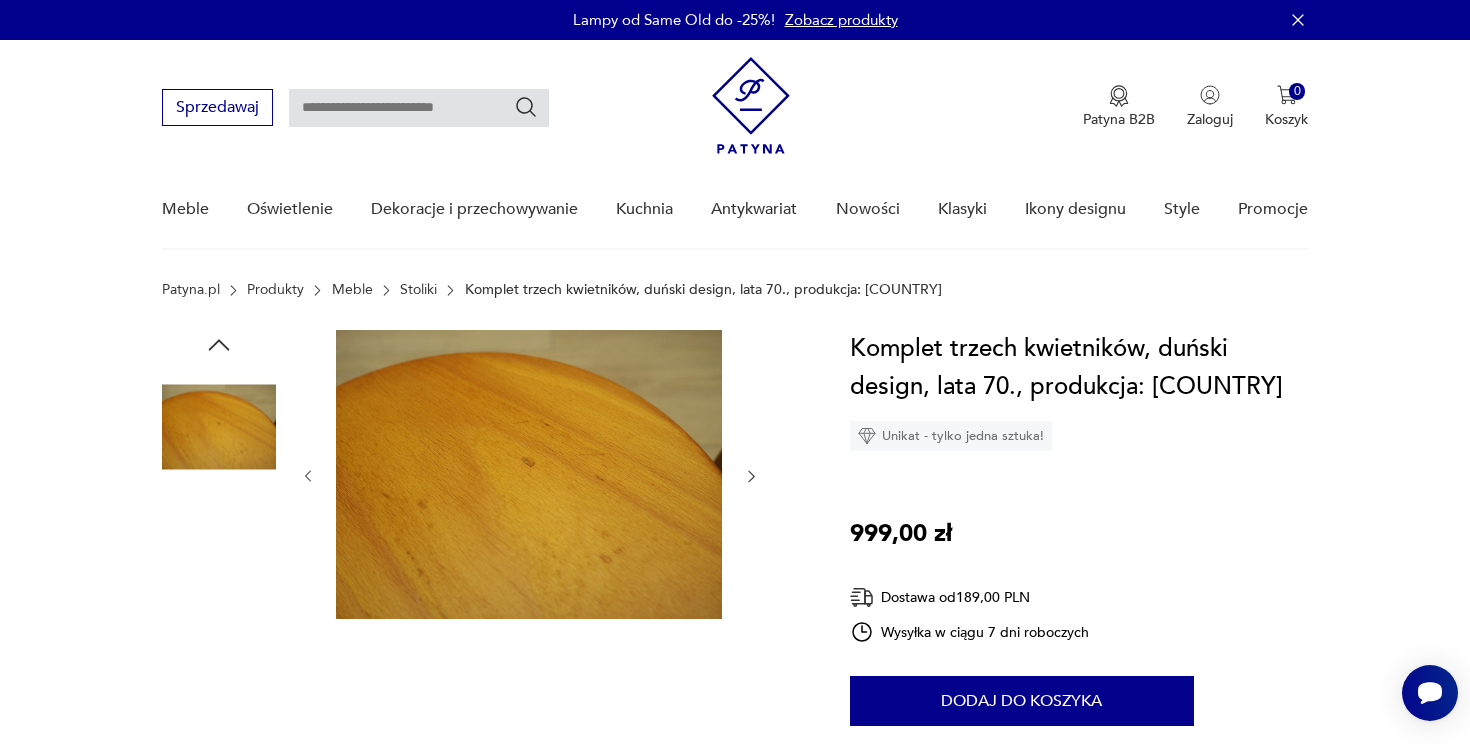 click at bounding box center (0, 0) 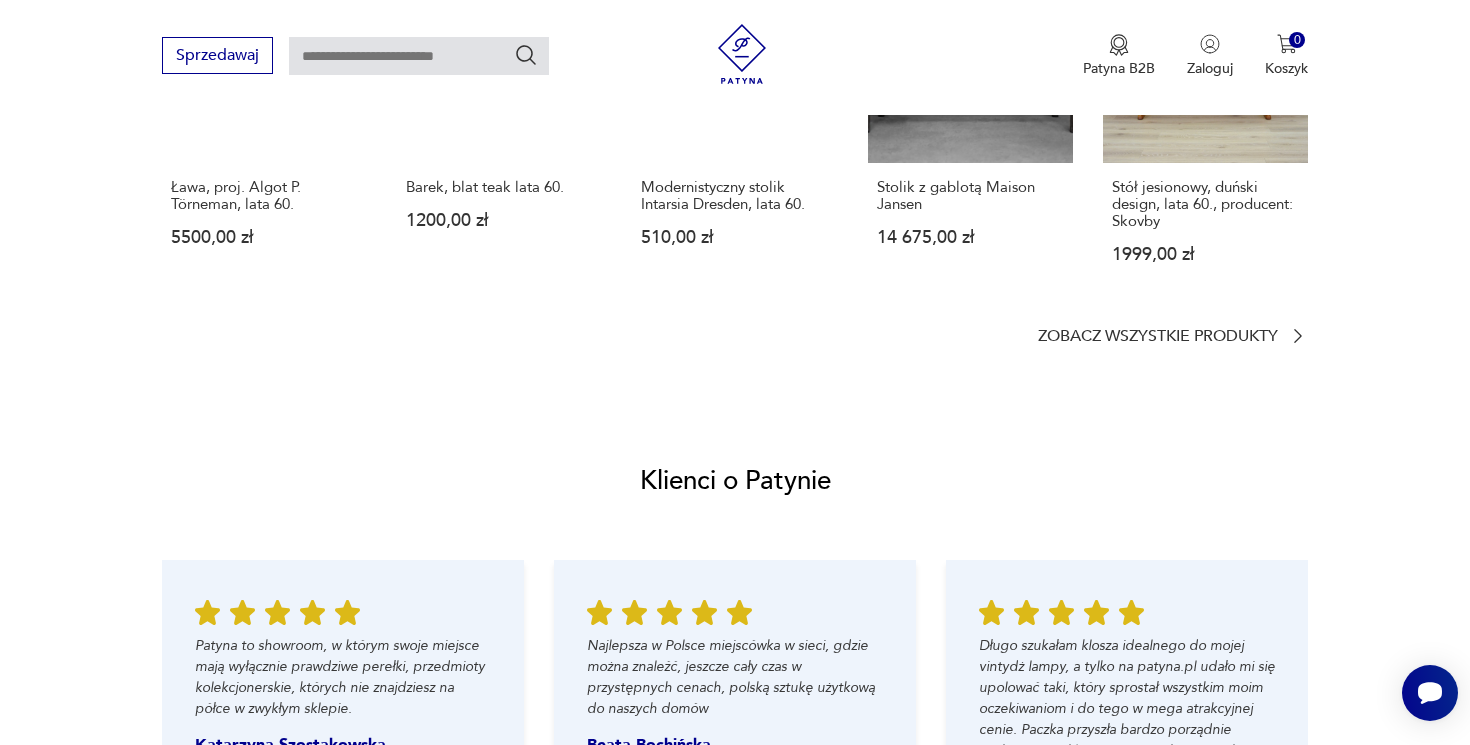 scroll, scrollTop: 1587, scrollLeft: 0, axis: vertical 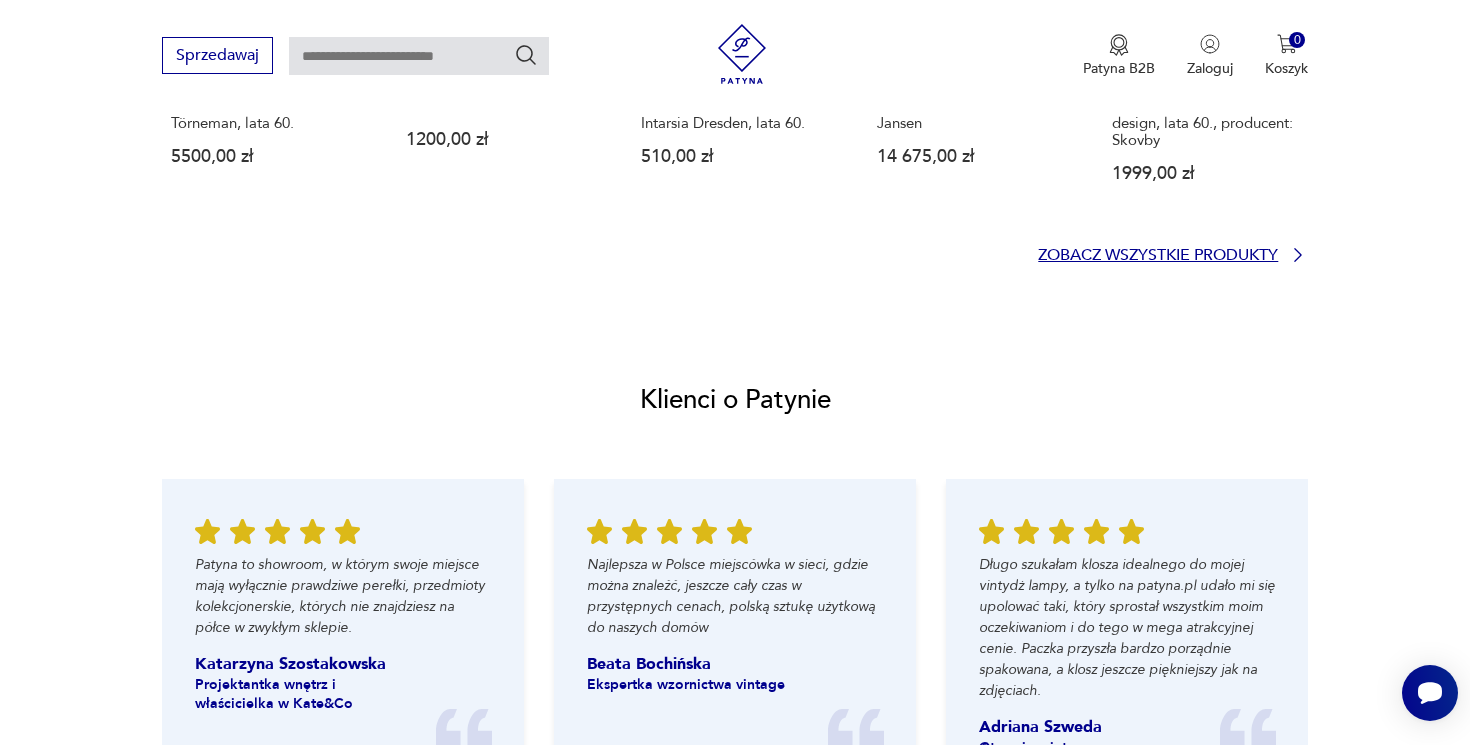 click on "Zobacz wszystkie produkty" at bounding box center [1158, 255] 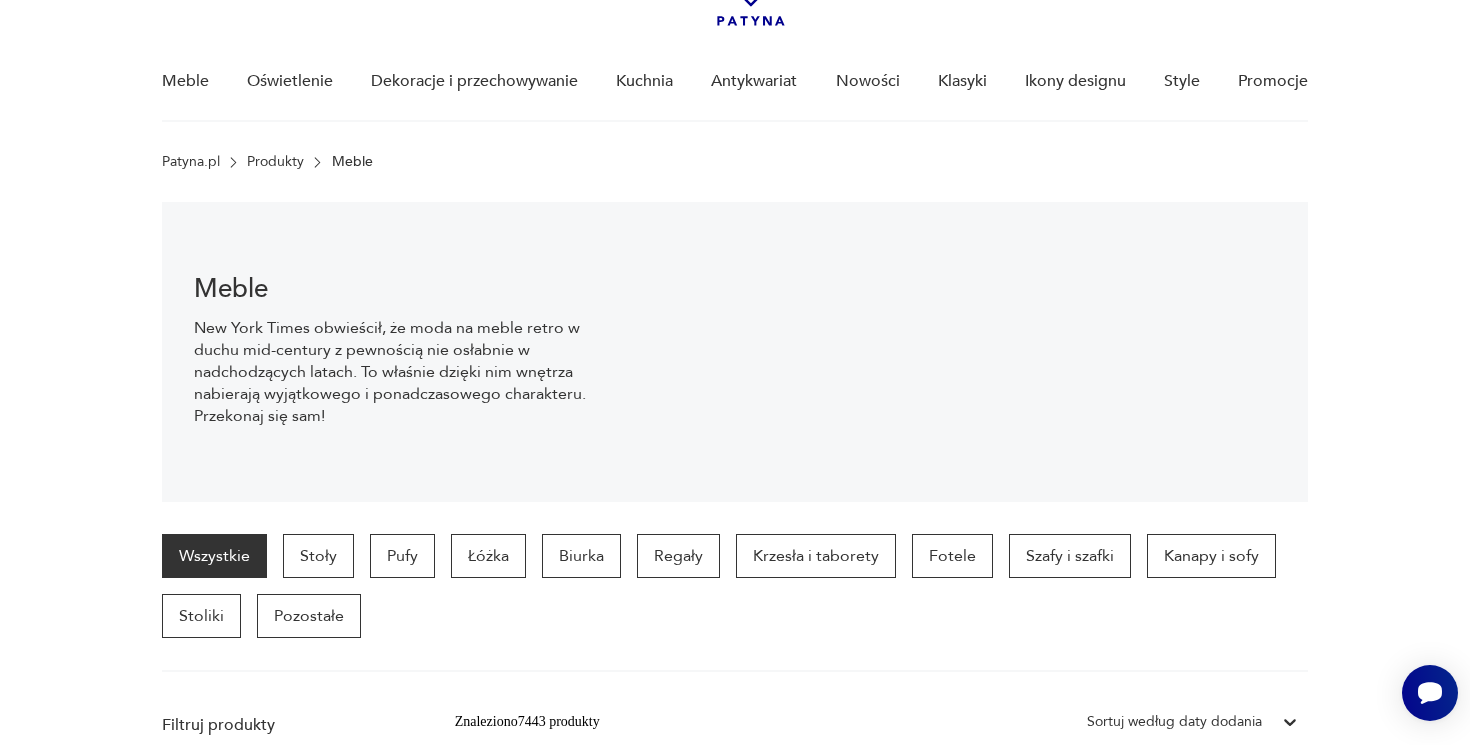 scroll, scrollTop: 0, scrollLeft: 0, axis: both 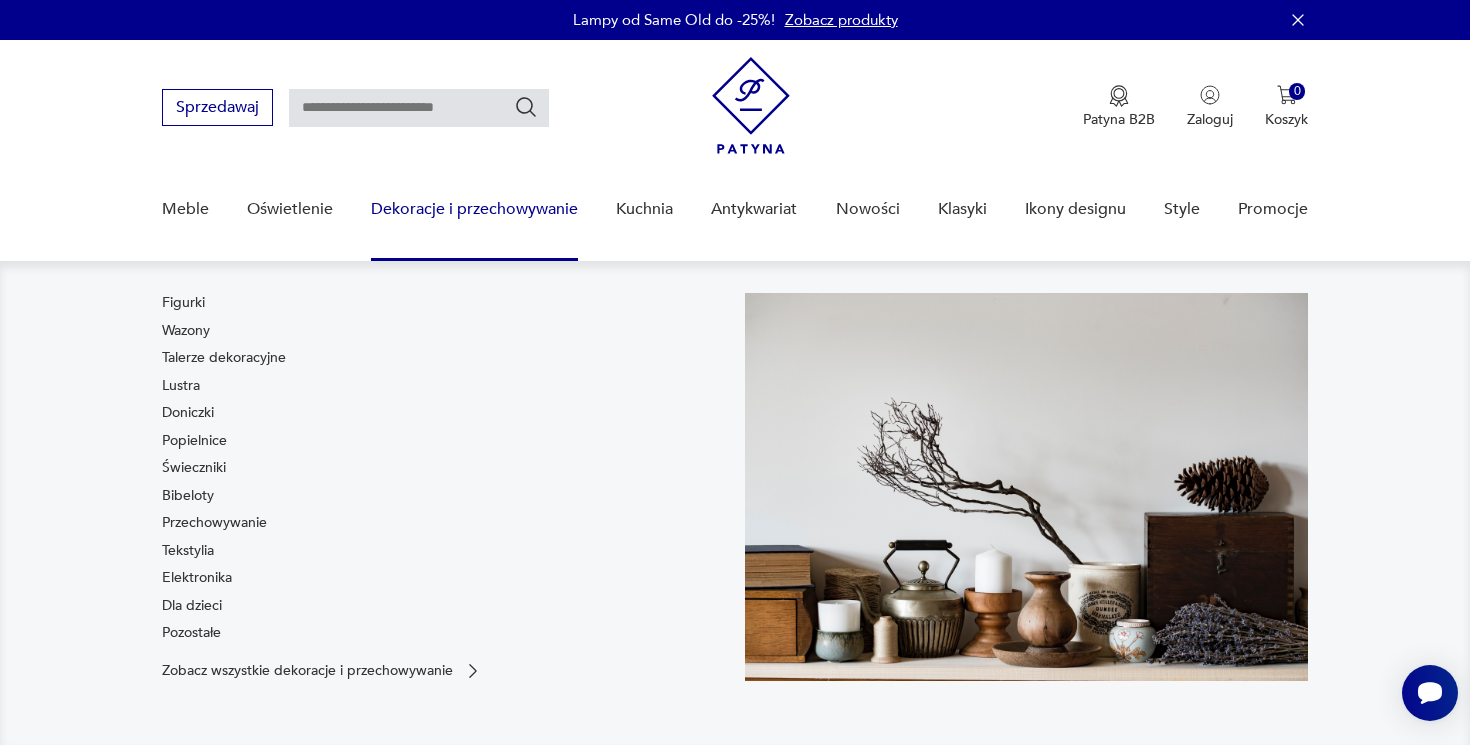 click on "Dekoracje i przechowywanie" at bounding box center (474, 209) 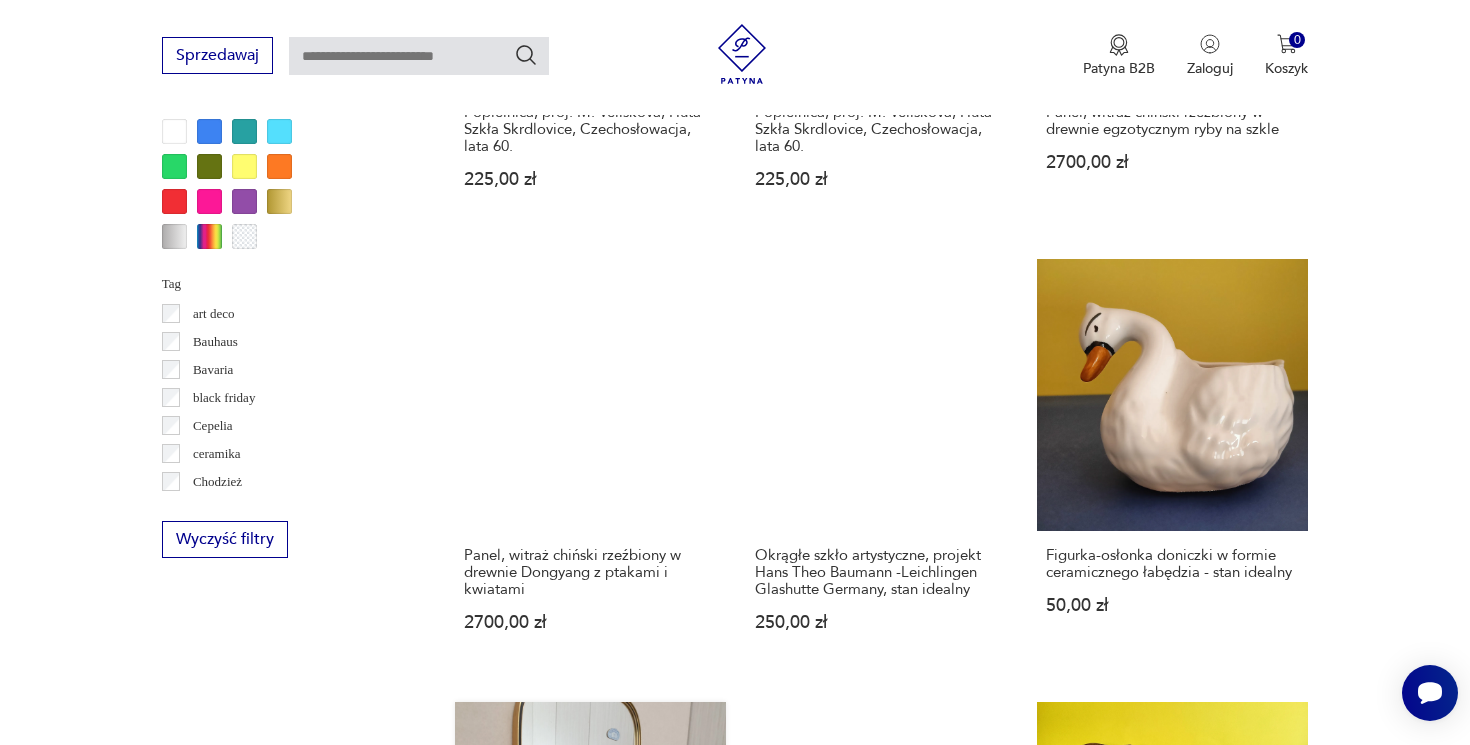 scroll, scrollTop: 2198, scrollLeft: 0, axis: vertical 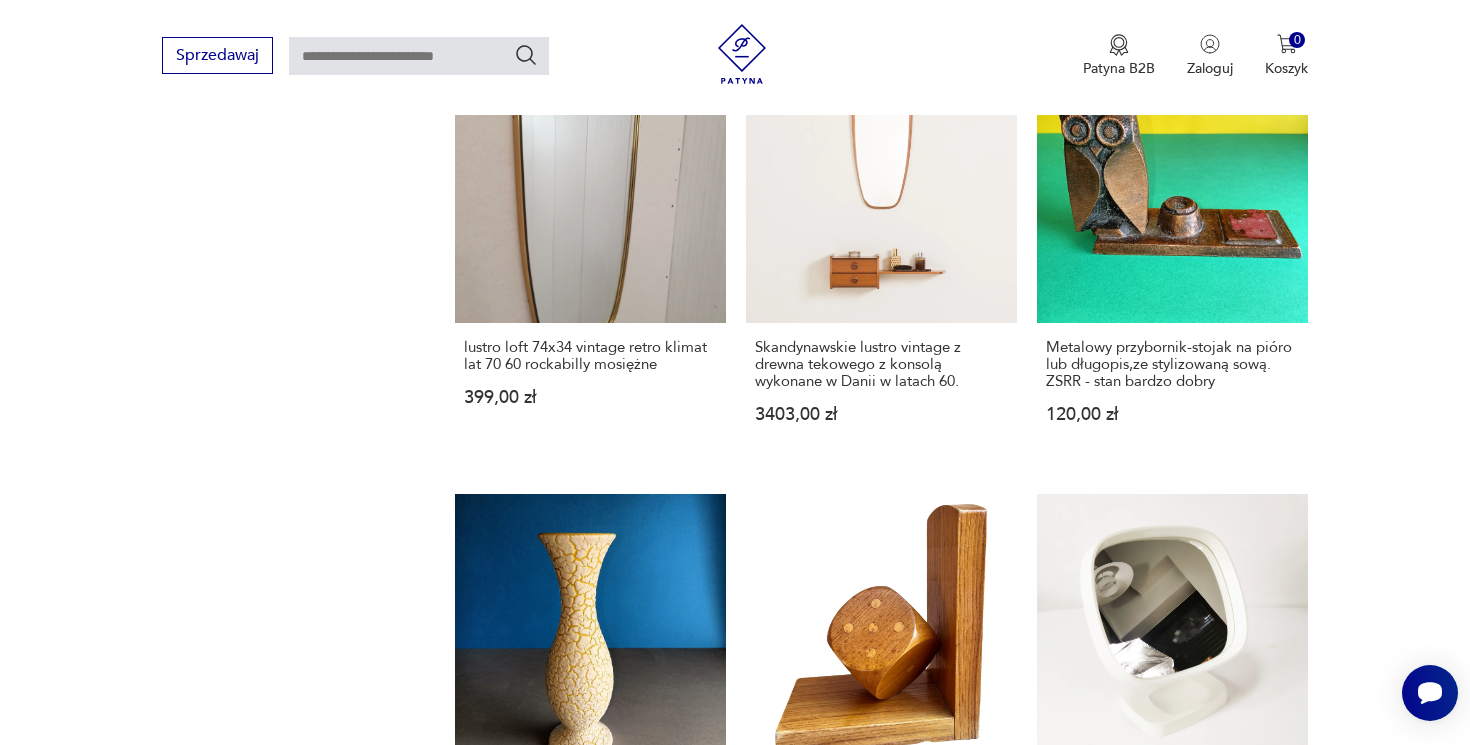 click on "3" at bounding box center [938, 1417] 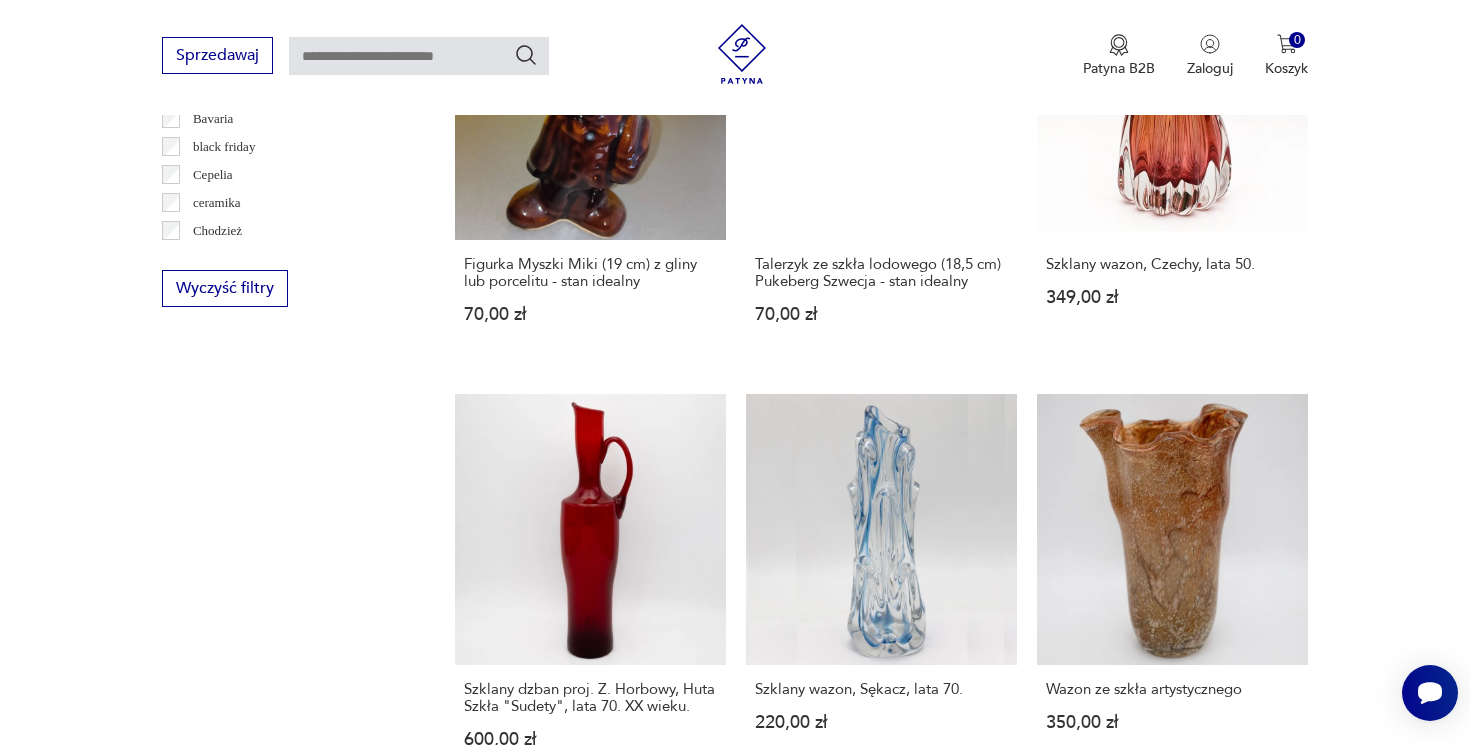 scroll, scrollTop: 2153, scrollLeft: 0, axis: vertical 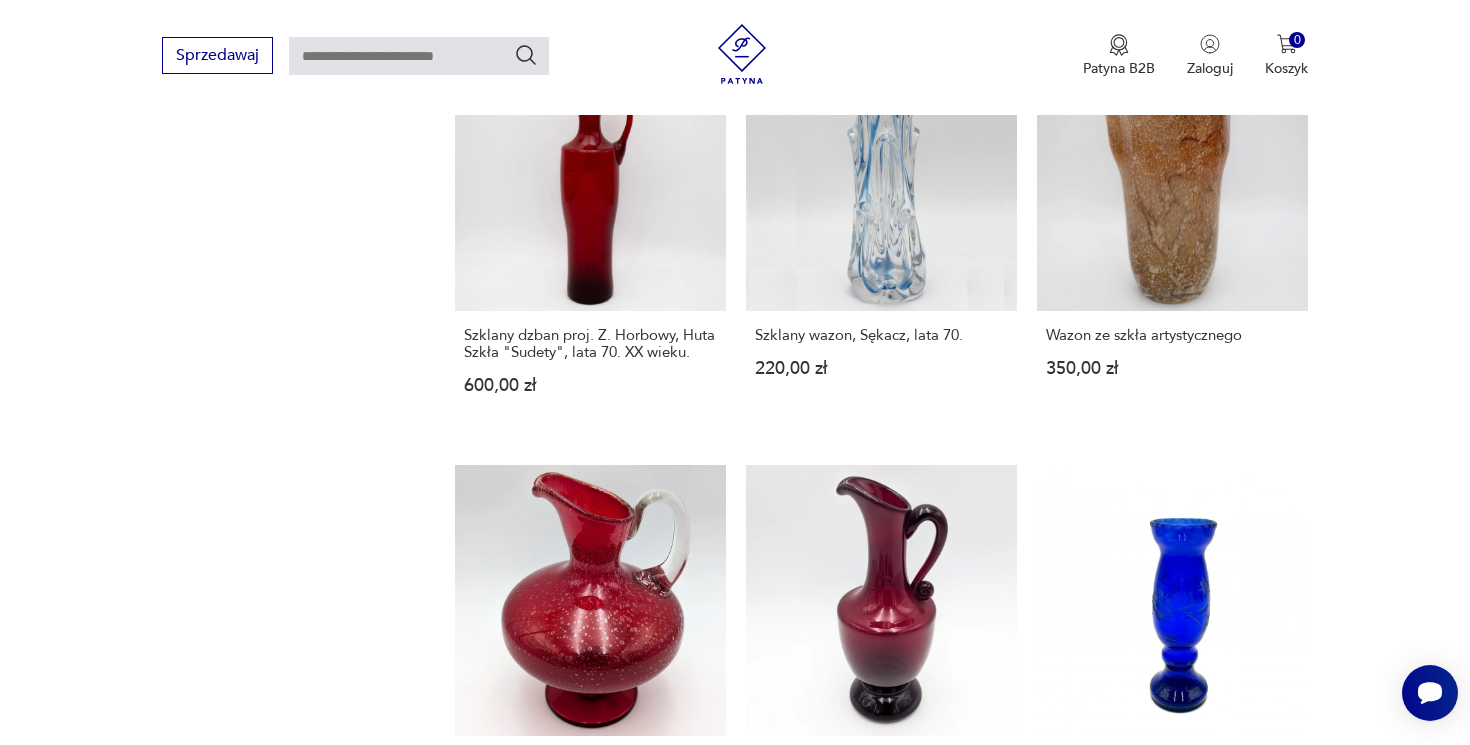 click on "4" at bounding box center (984, 1354) 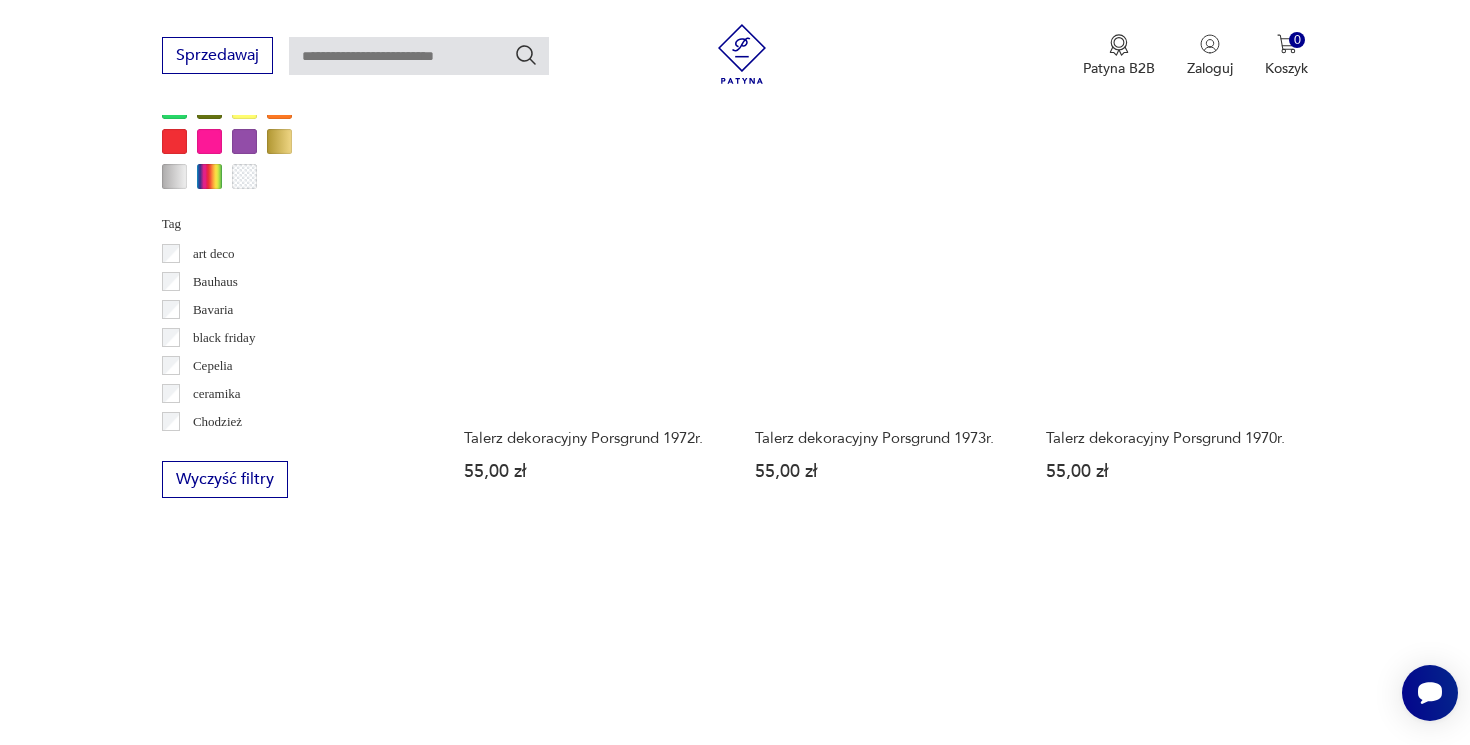 scroll, scrollTop: 1462, scrollLeft: 0, axis: vertical 